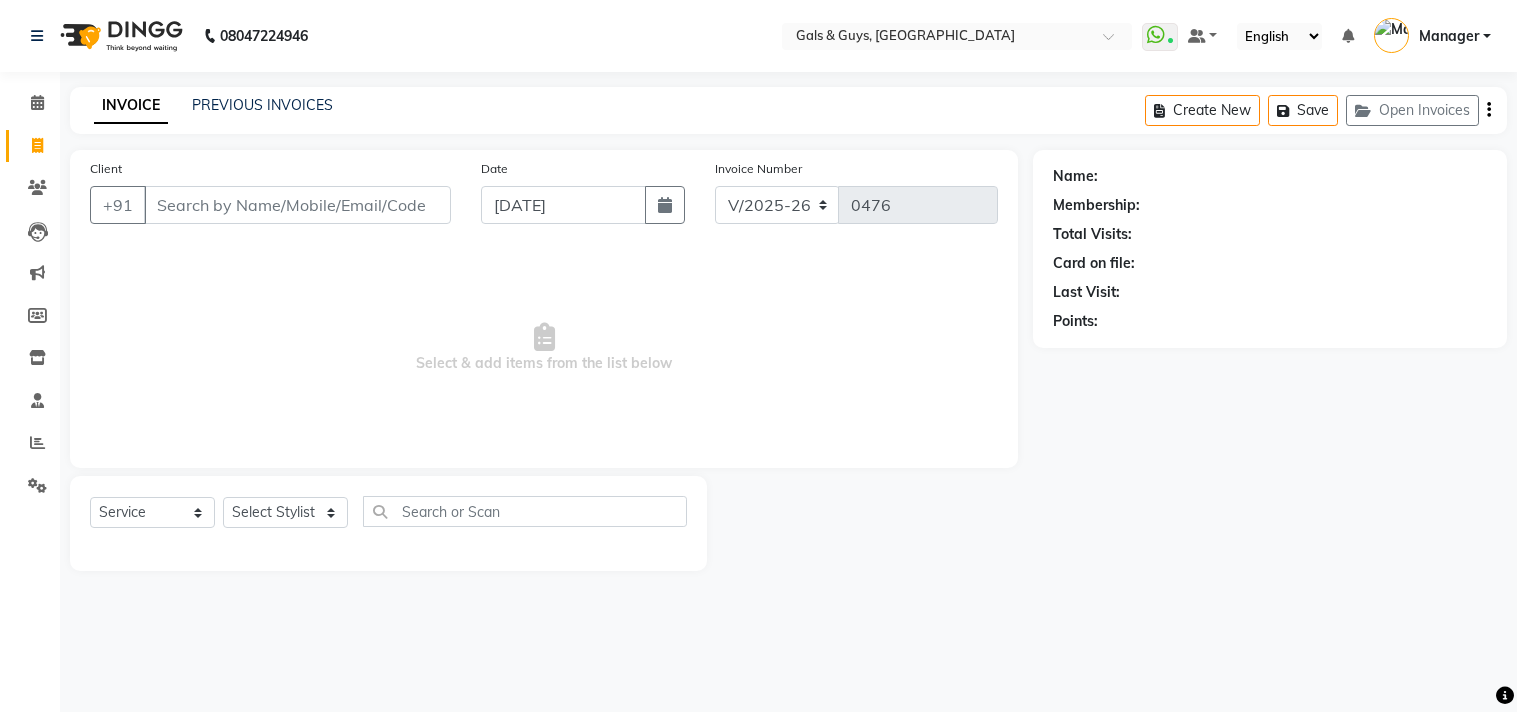 select on "7505" 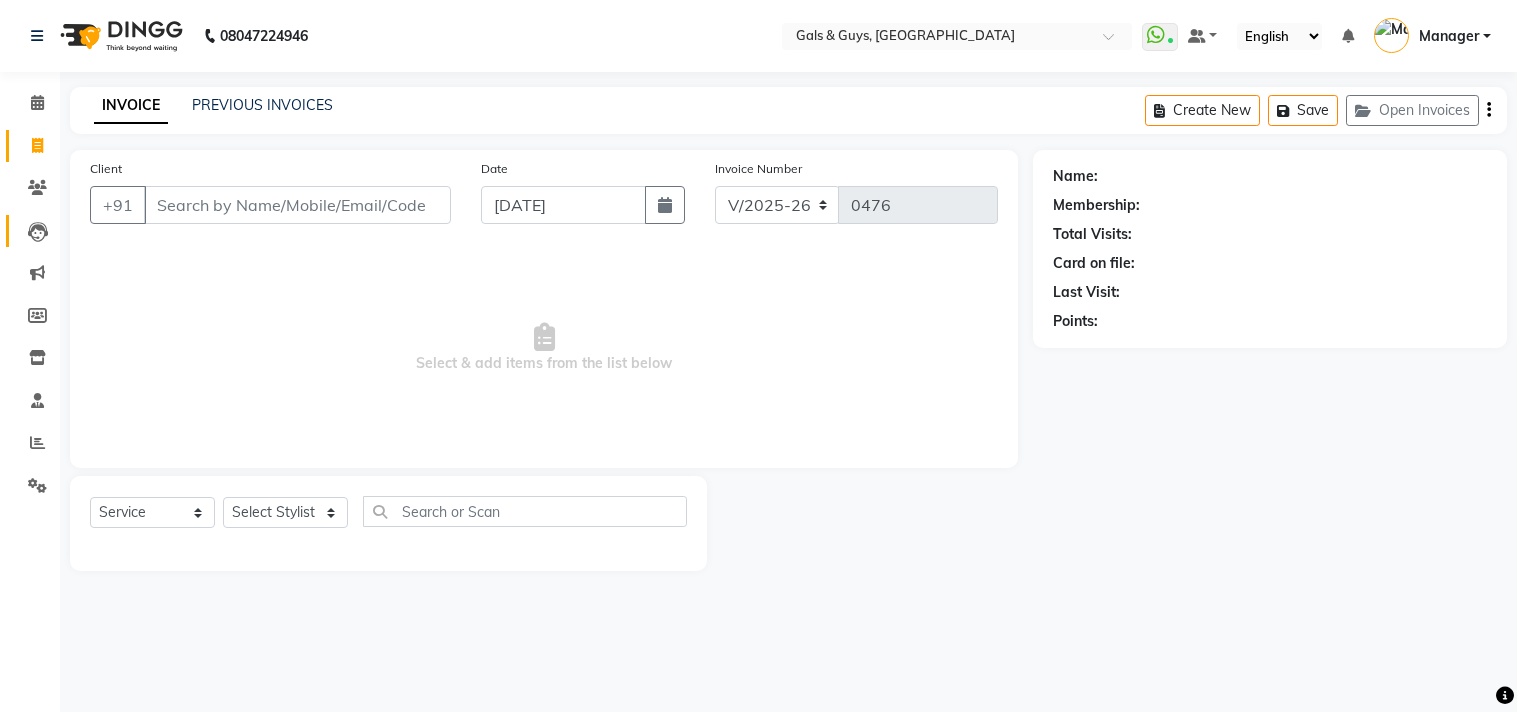 scroll, scrollTop: 0, scrollLeft: 0, axis: both 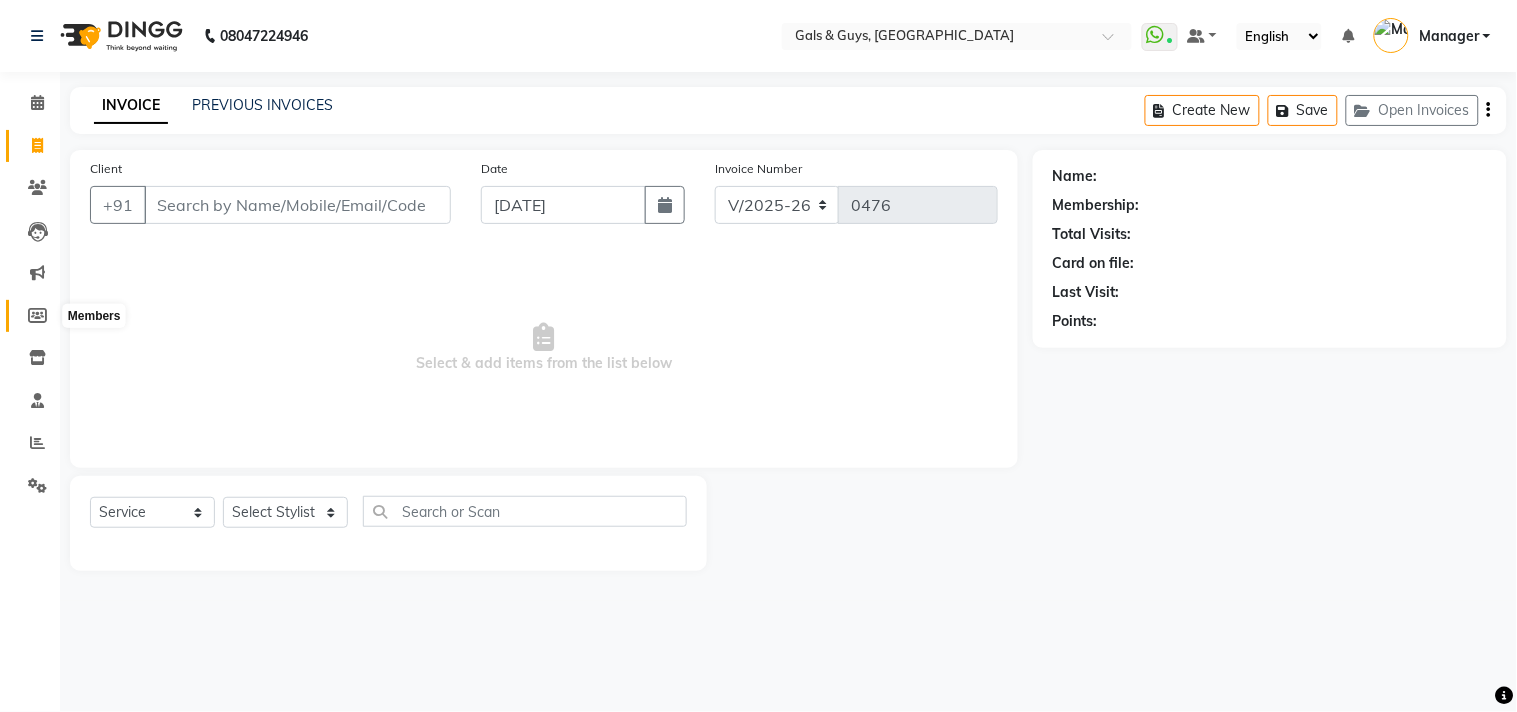 click 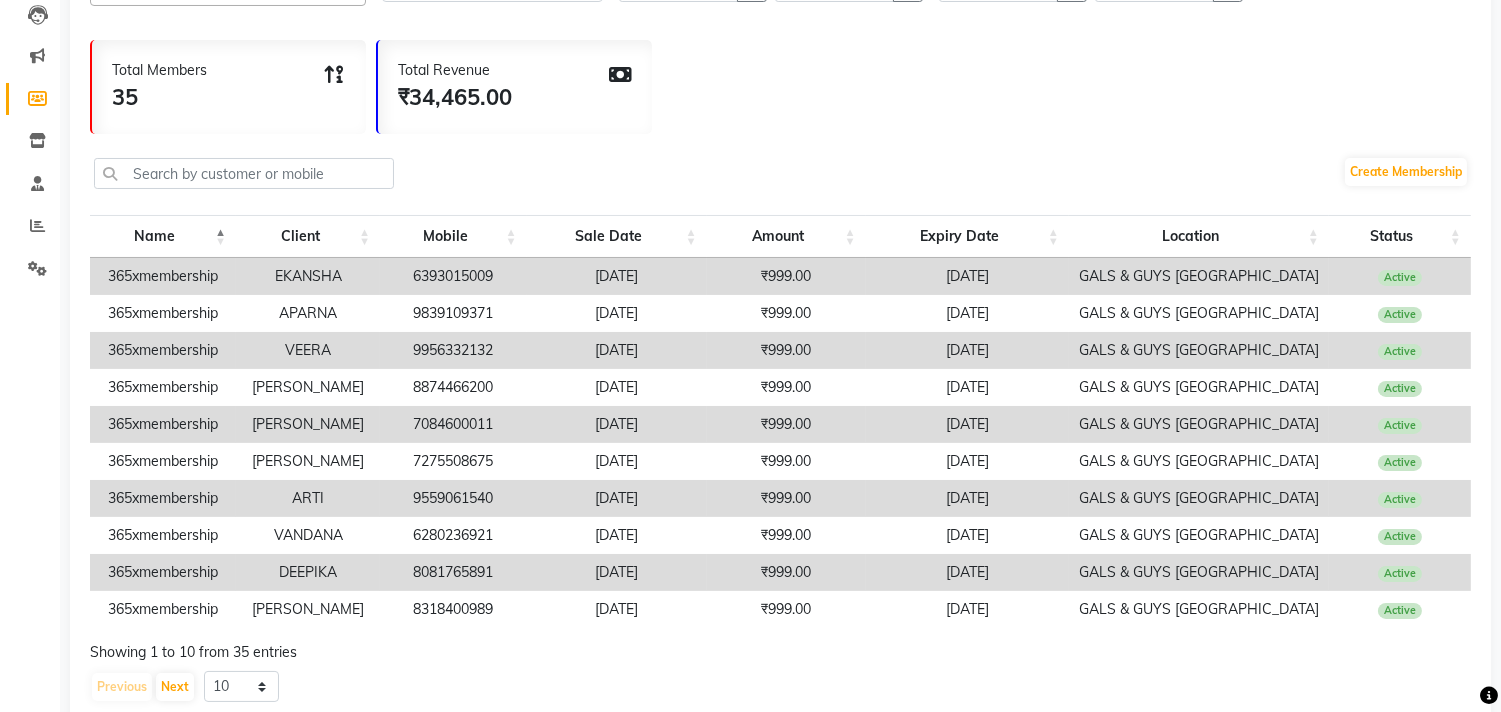 scroll, scrollTop: 283, scrollLeft: 0, axis: vertical 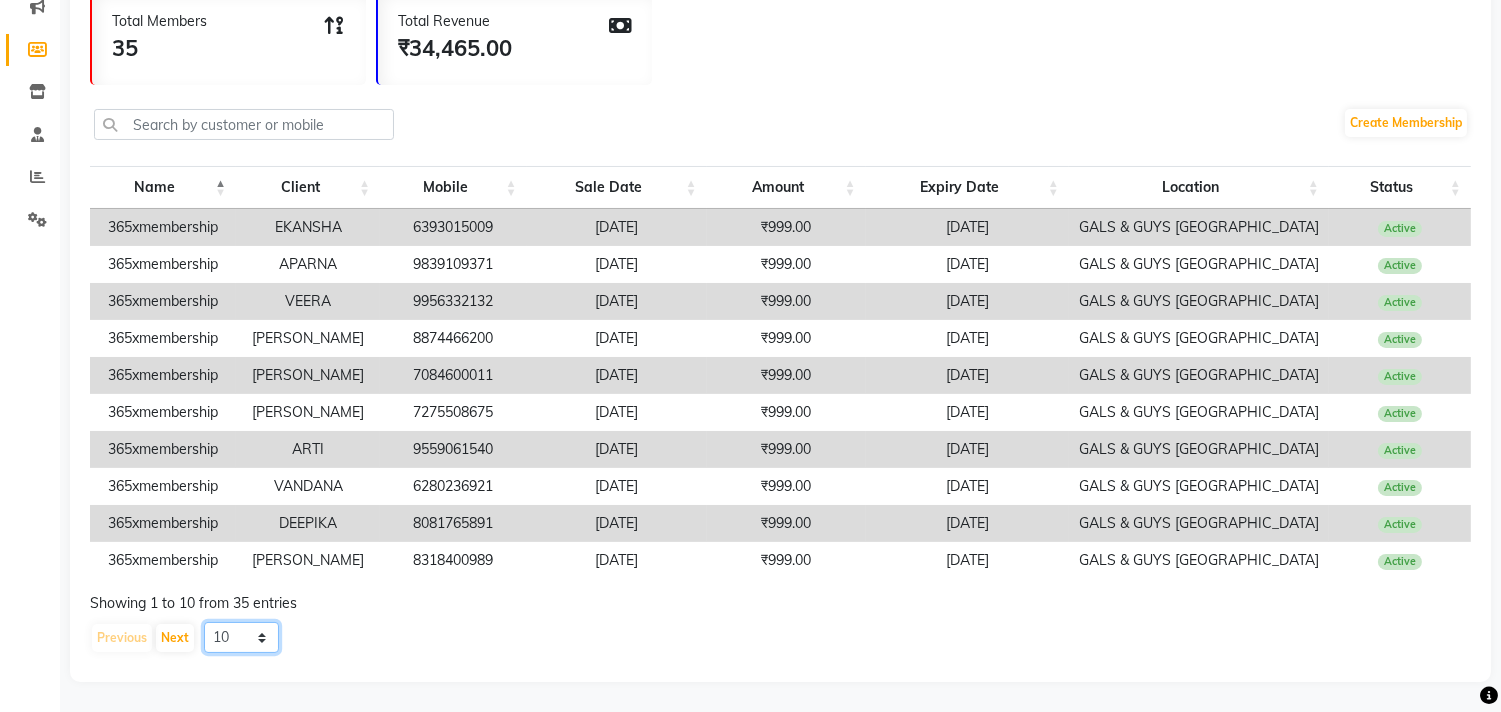 click on "10 20 50 100" 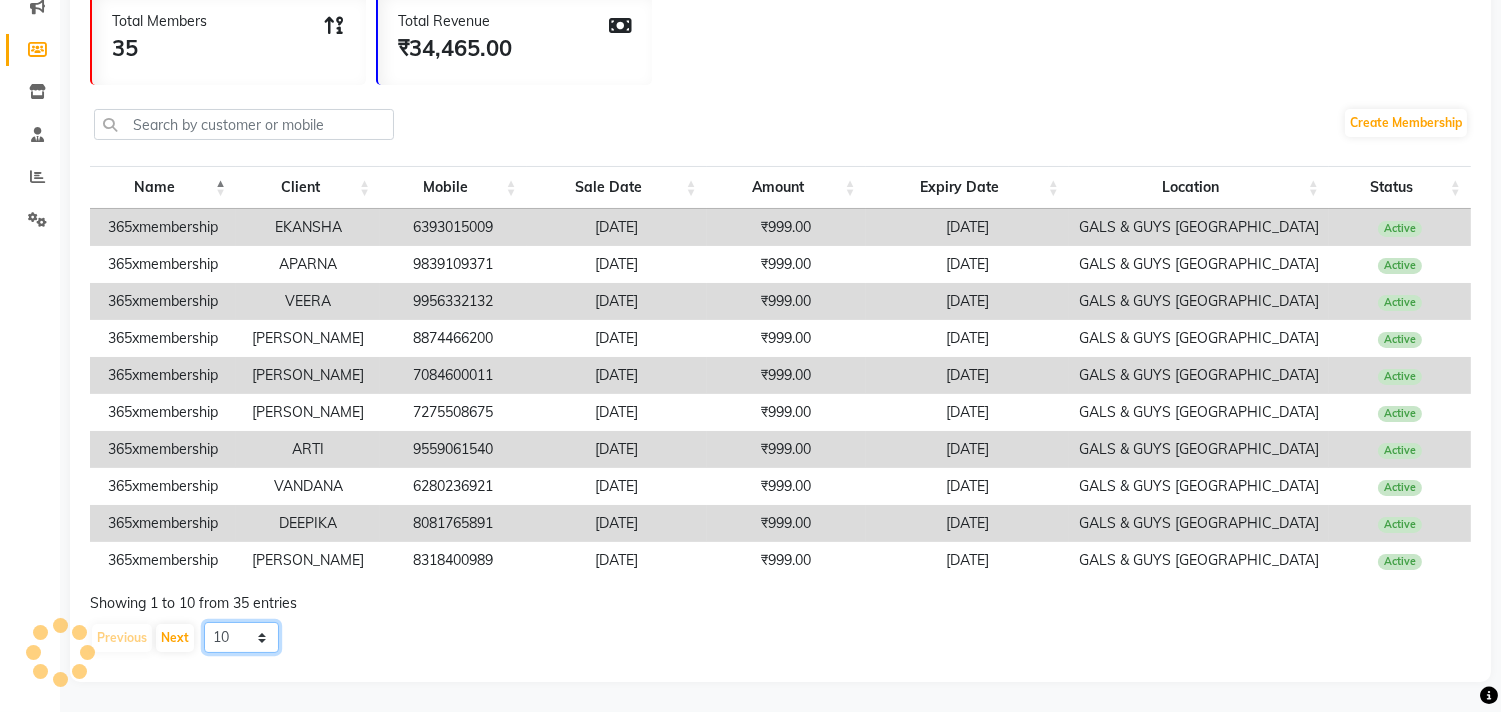 select on "50" 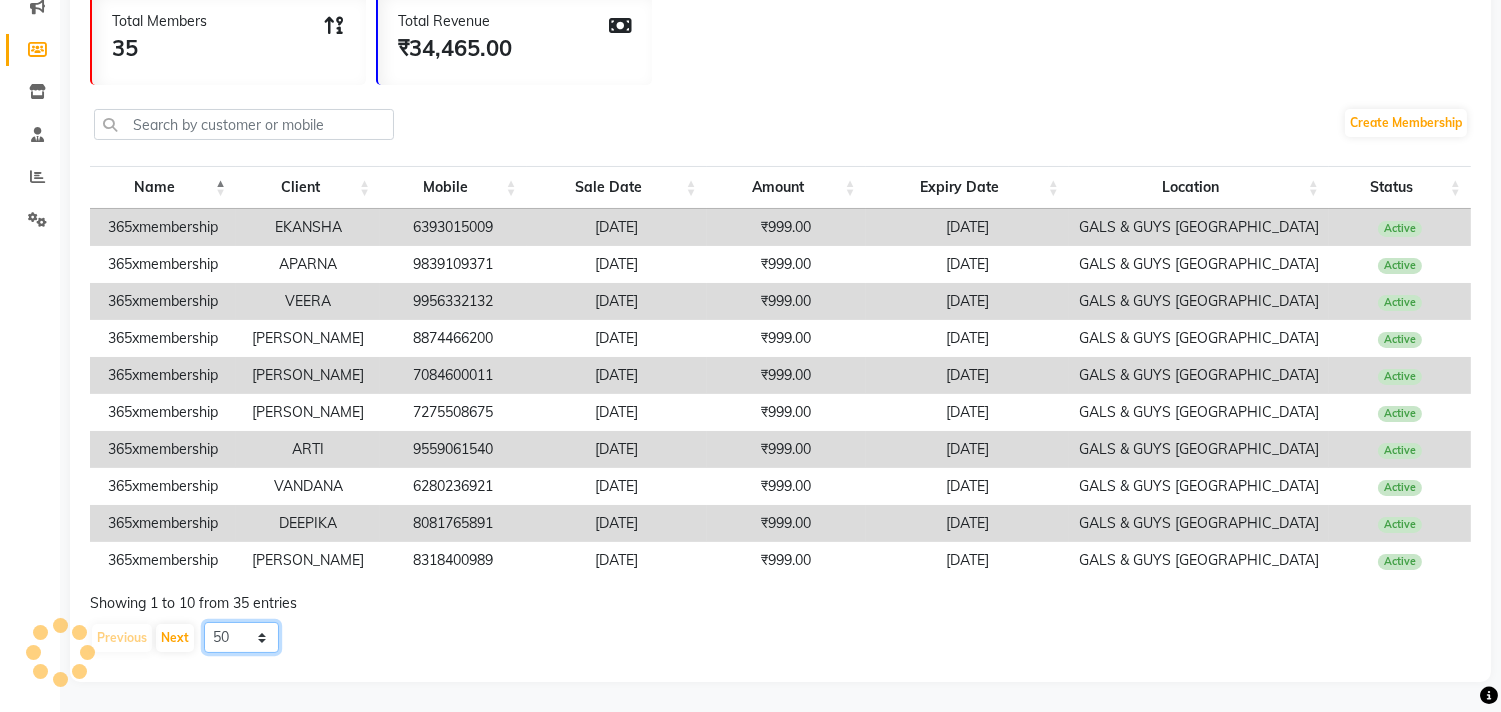 click on "10 20 50 100" 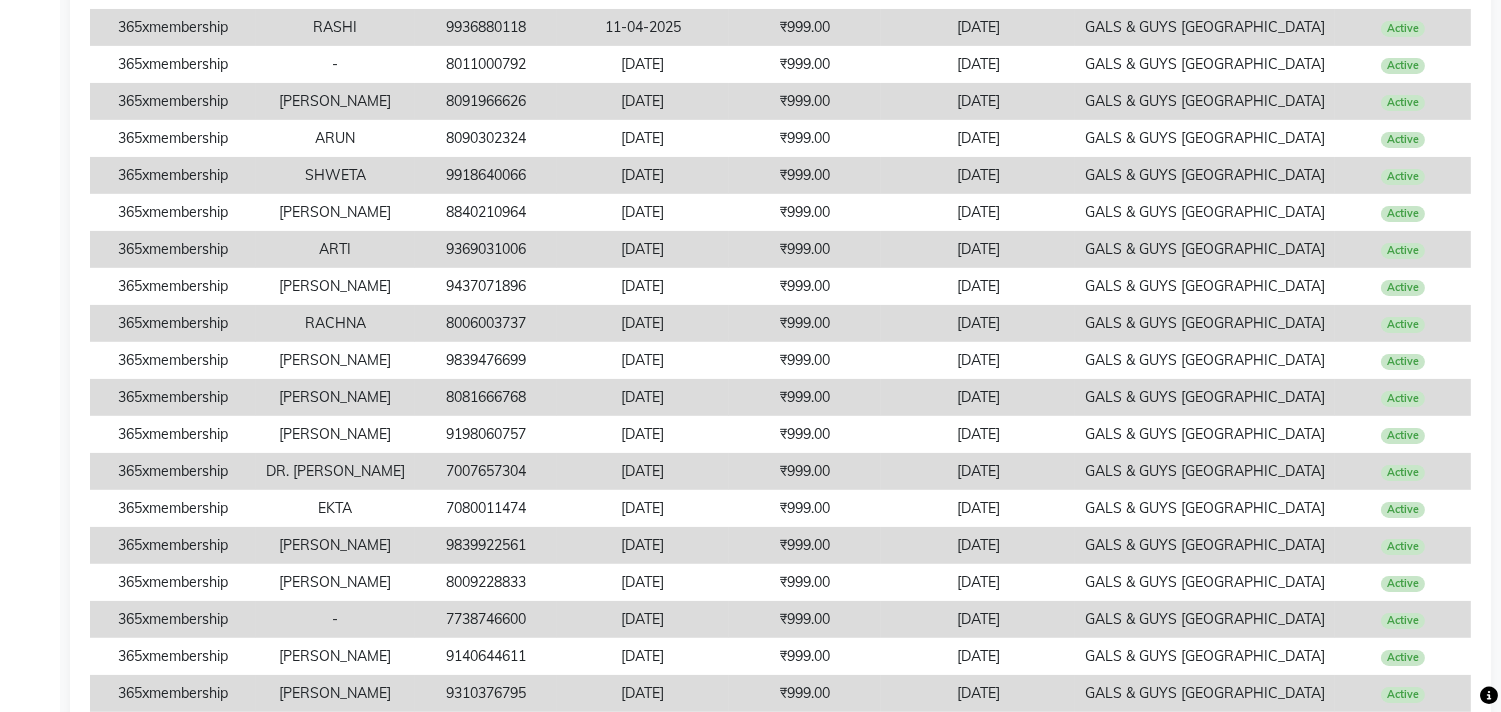 scroll, scrollTop: 1206, scrollLeft: 0, axis: vertical 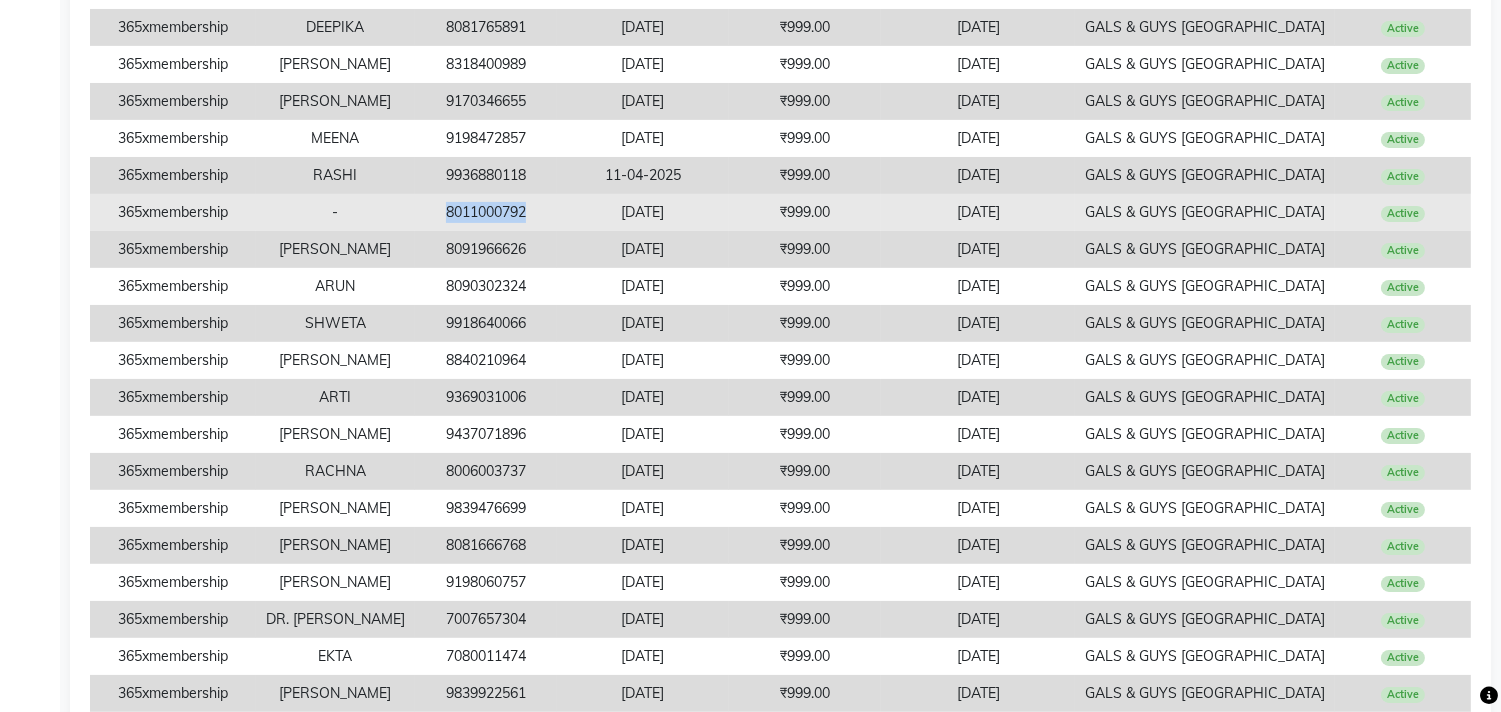 drag, startPoint x: 441, startPoint y: 213, endPoint x: 530, endPoint y: 215, distance: 89.02247 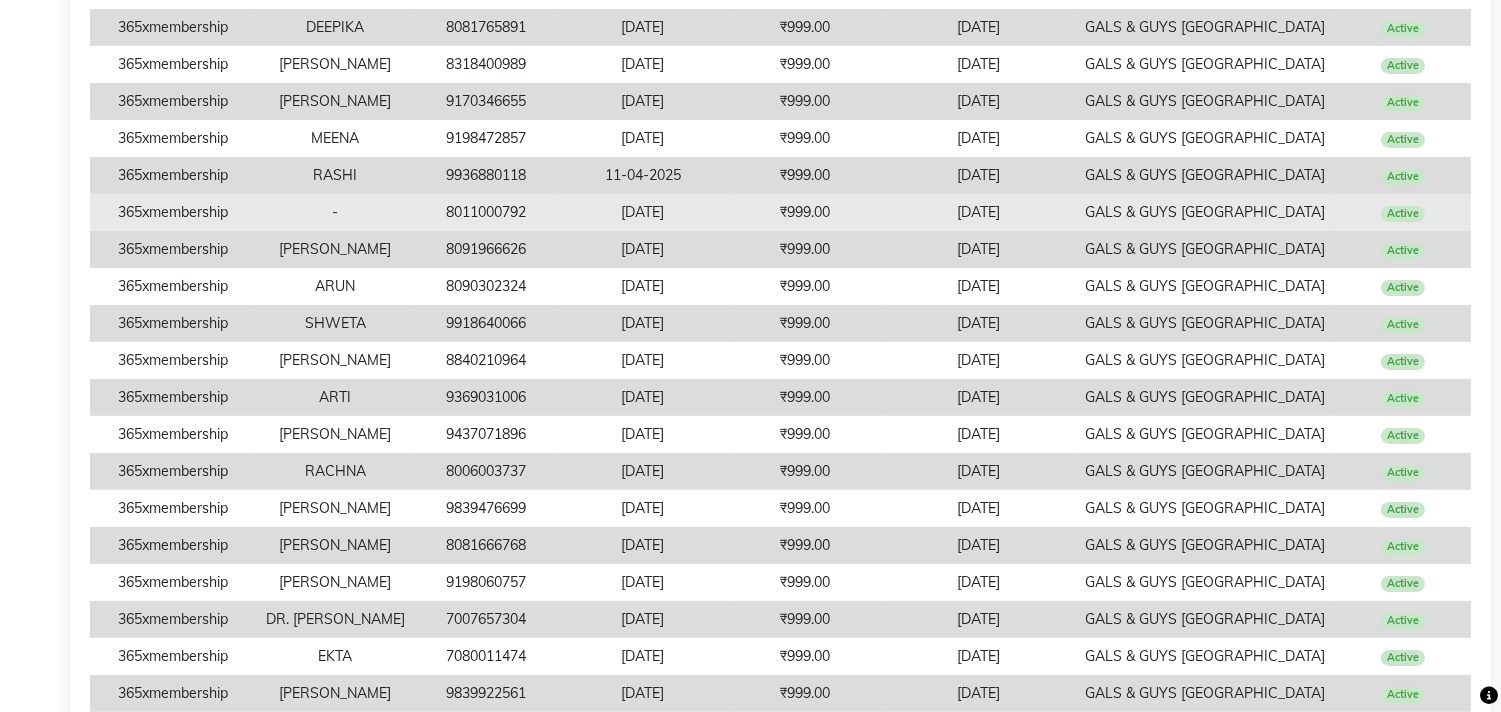 click on "-" at bounding box center [335, 212] 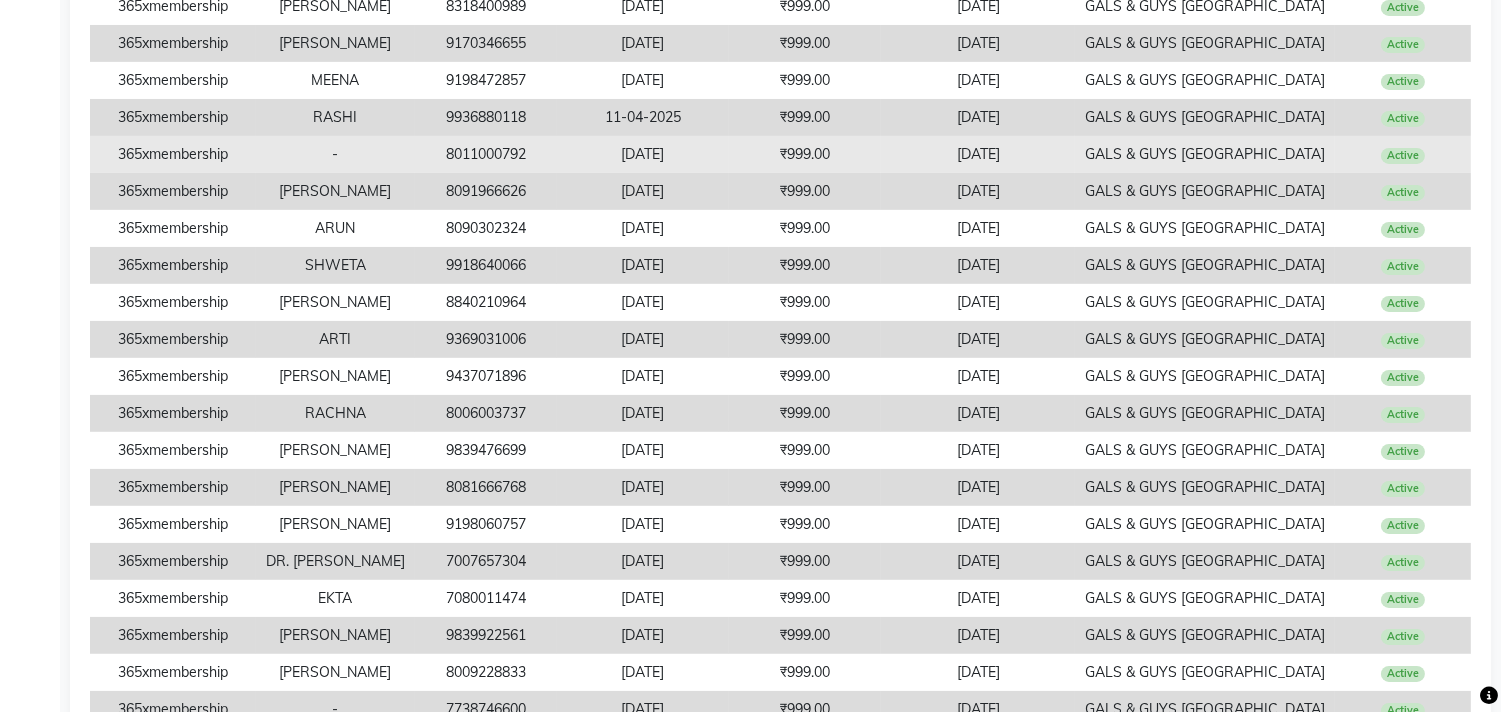 scroll, scrollTop: 873, scrollLeft: 0, axis: vertical 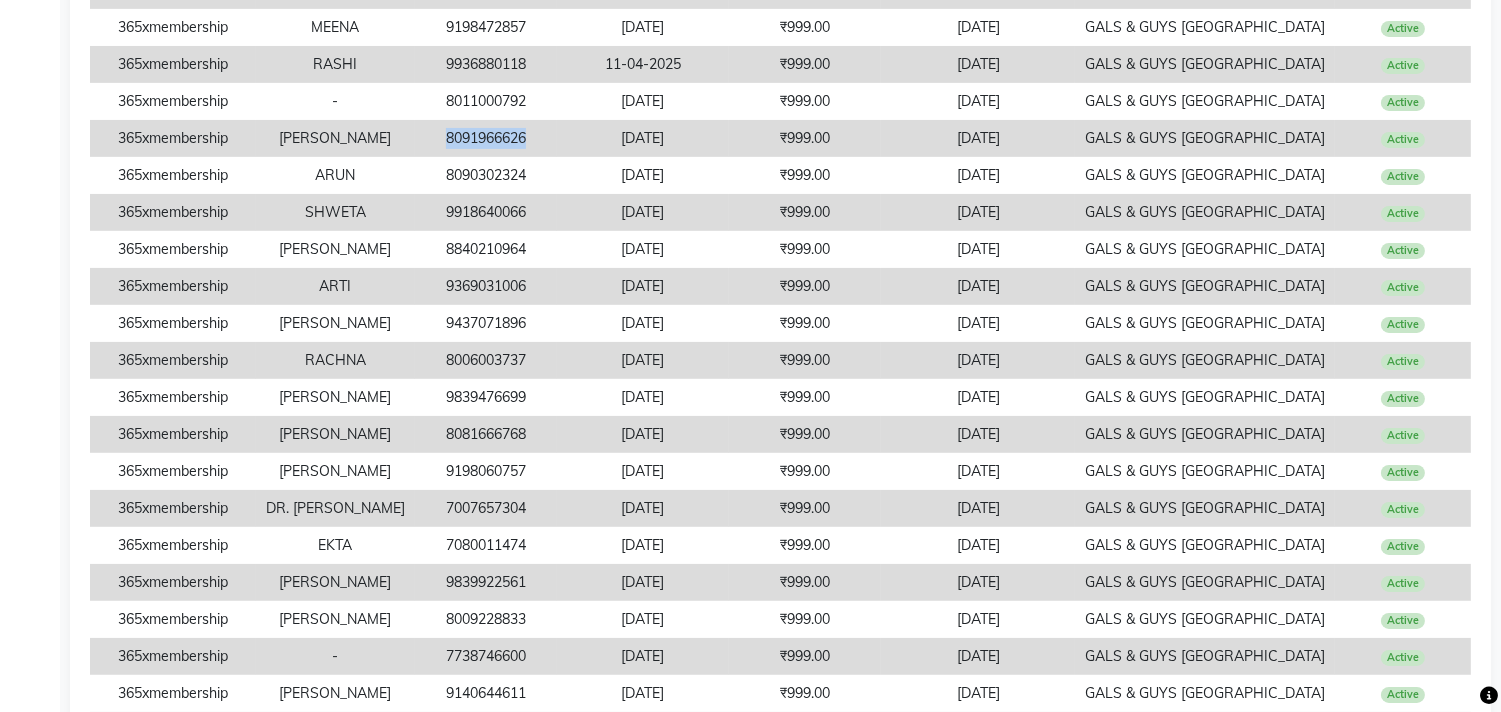 drag, startPoint x: 545, startPoint y: 150, endPoint x: 435, endPoint y: 144, distance: 110.16351 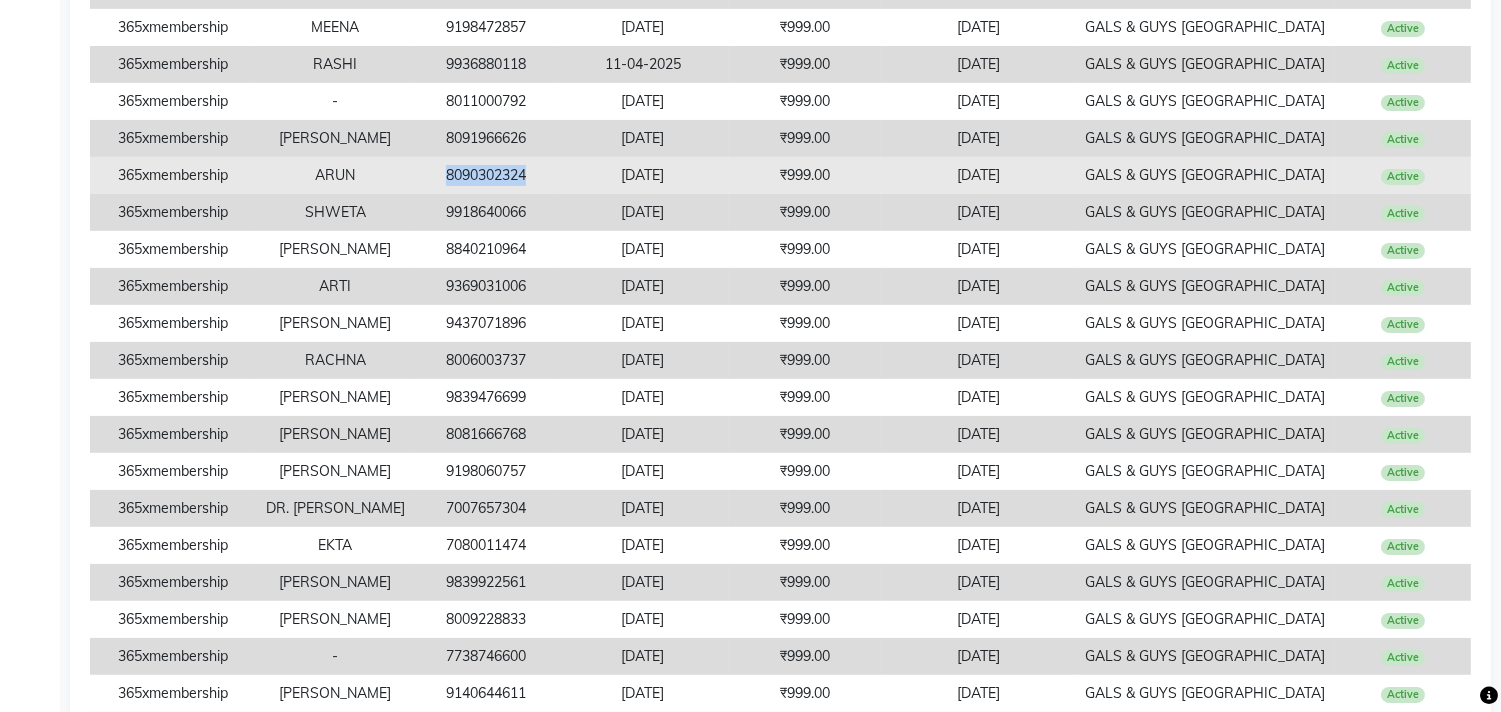 drag, startPoint x: 446, startPoint y: 173, endPoint x: 551, endPoint y: 163, distance: 105.47511 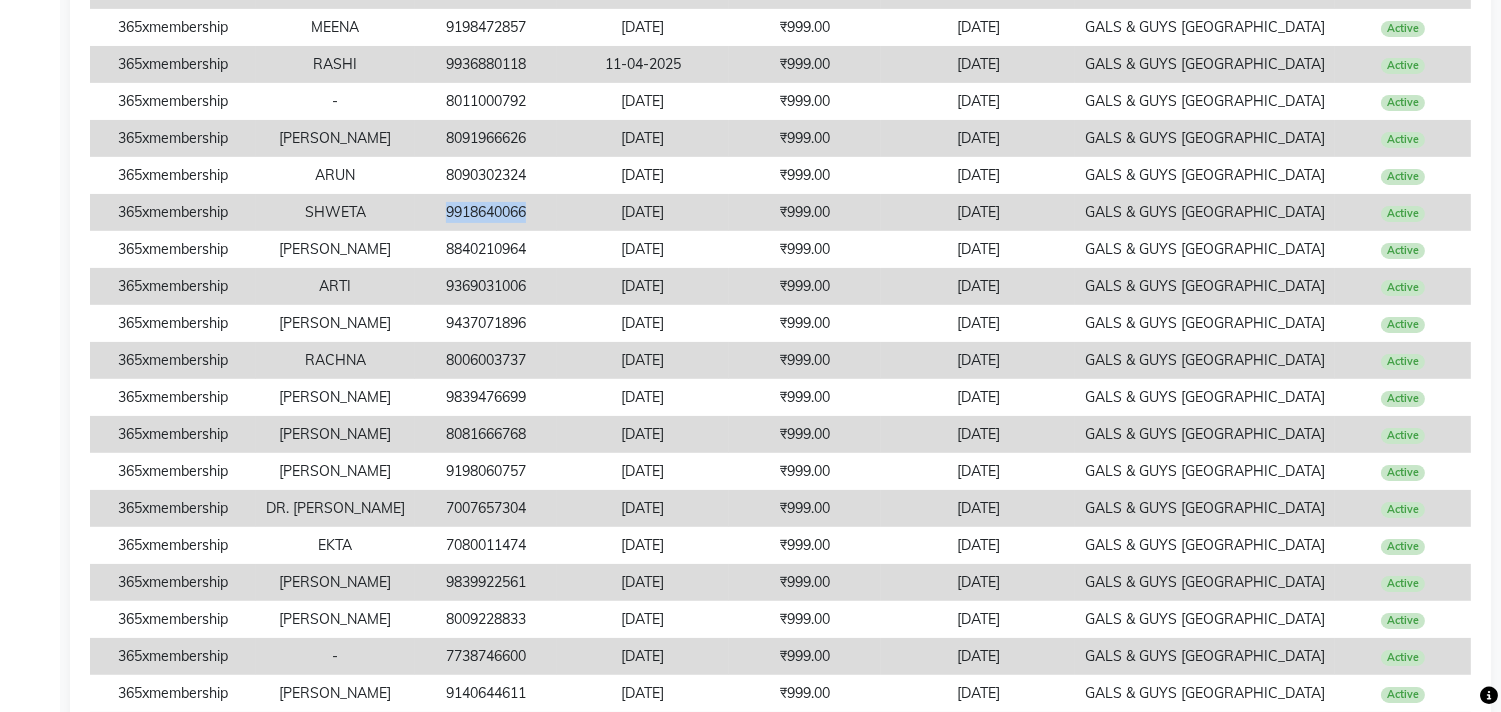 drag, startPoint x: 446, startPoint y: 213, endPoint x: 555, endPoint y: 212, distance: 109.004585 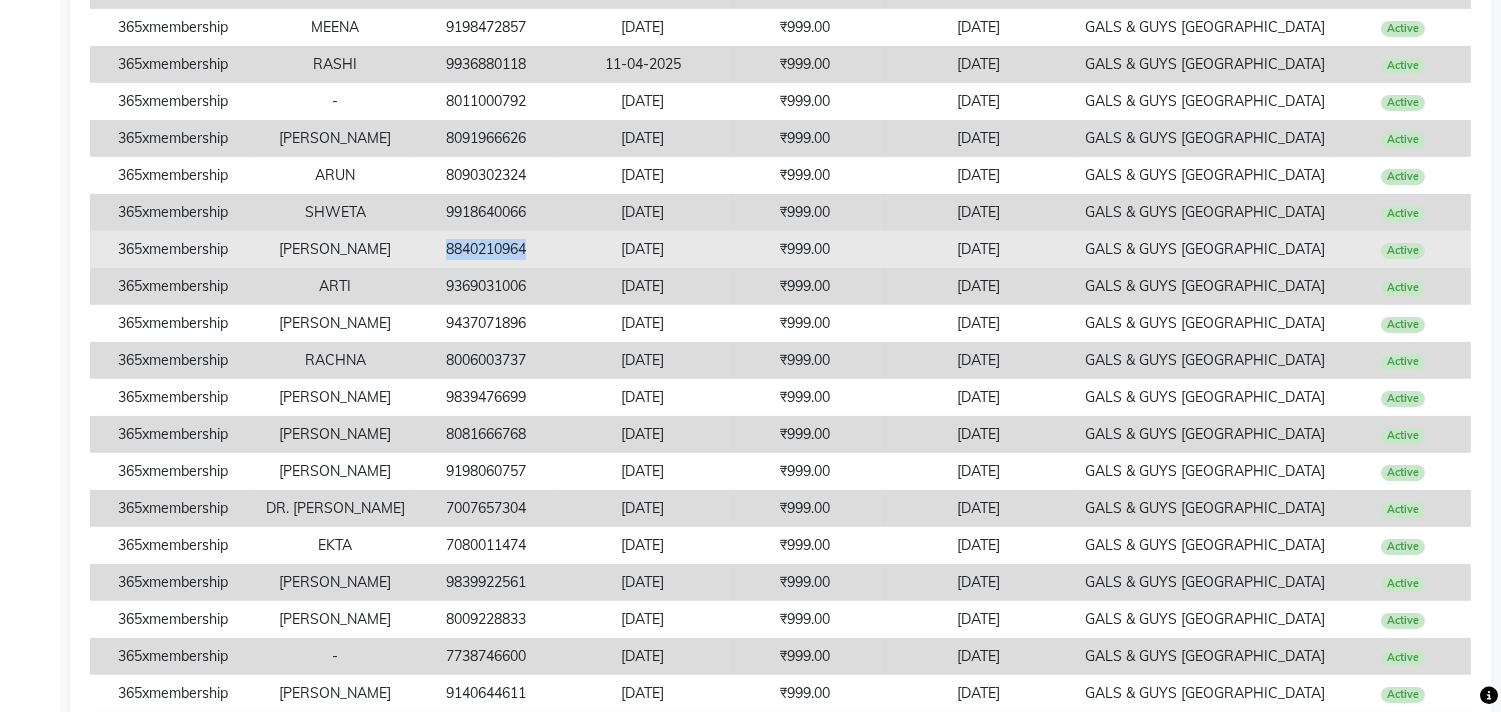 drag, startPoint x: 445, startPoint y: 246, endPoint x: 587, endPoint y: 244, distance: 142.01408 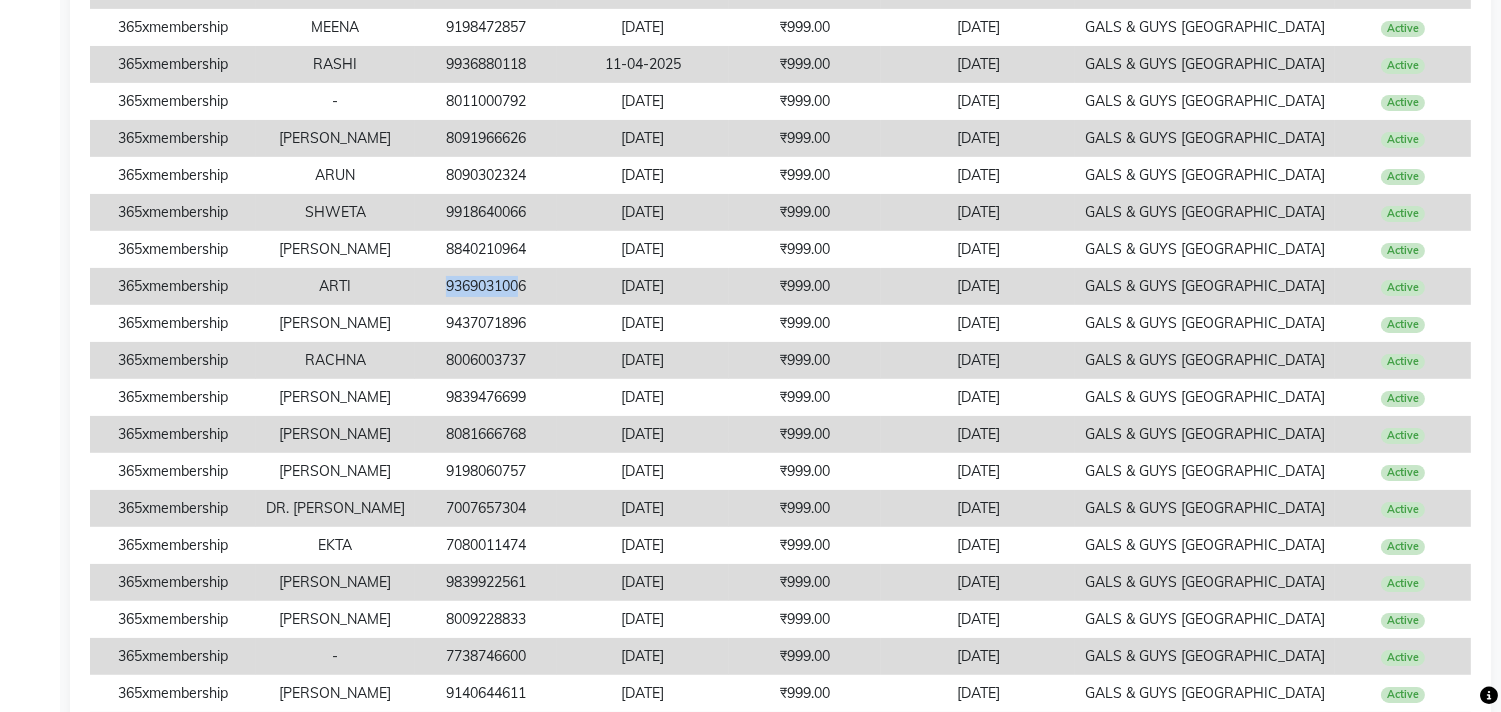 drag, startPoint x: 448, startPoint y: 287, endPoint x: 523, endPoint y: 291, distance: 75.10659 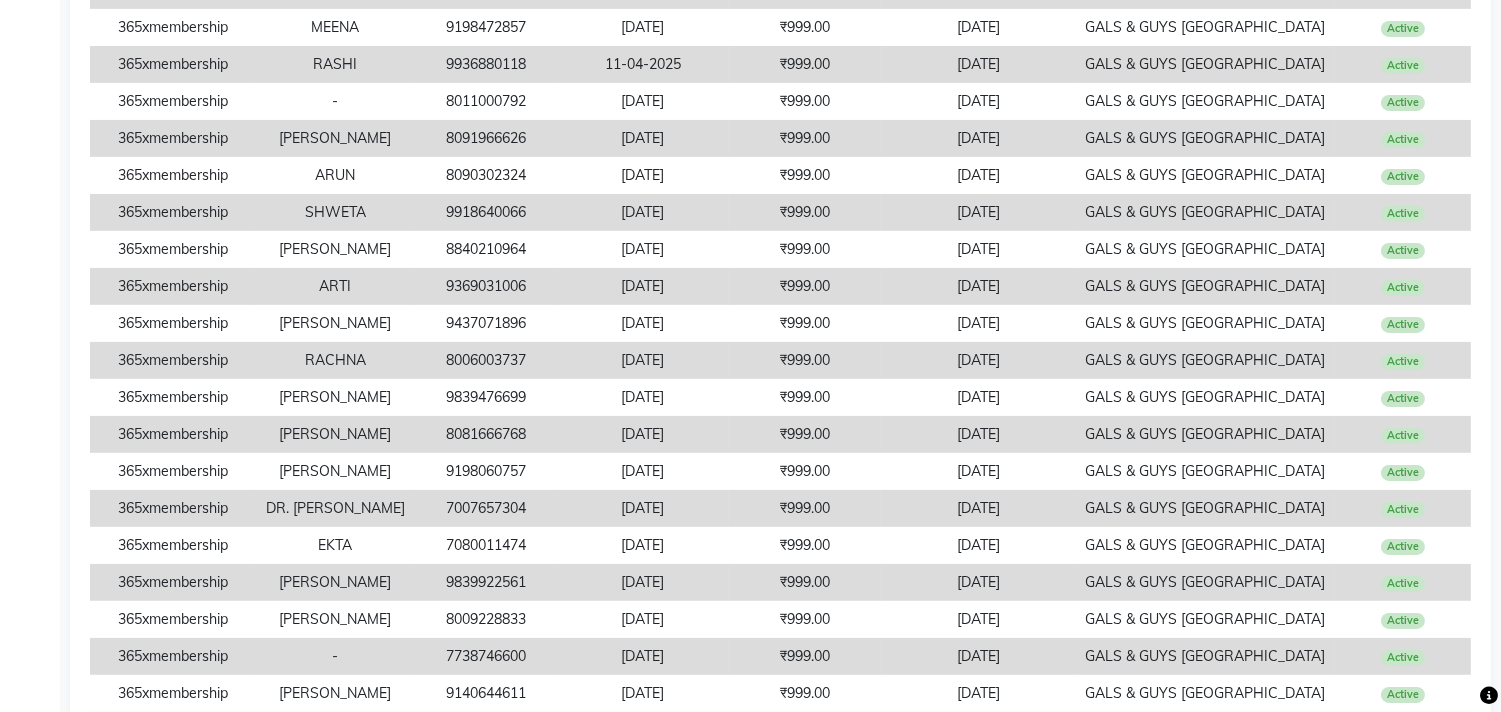 click on "9369031006" at bounding box center (486, 286) 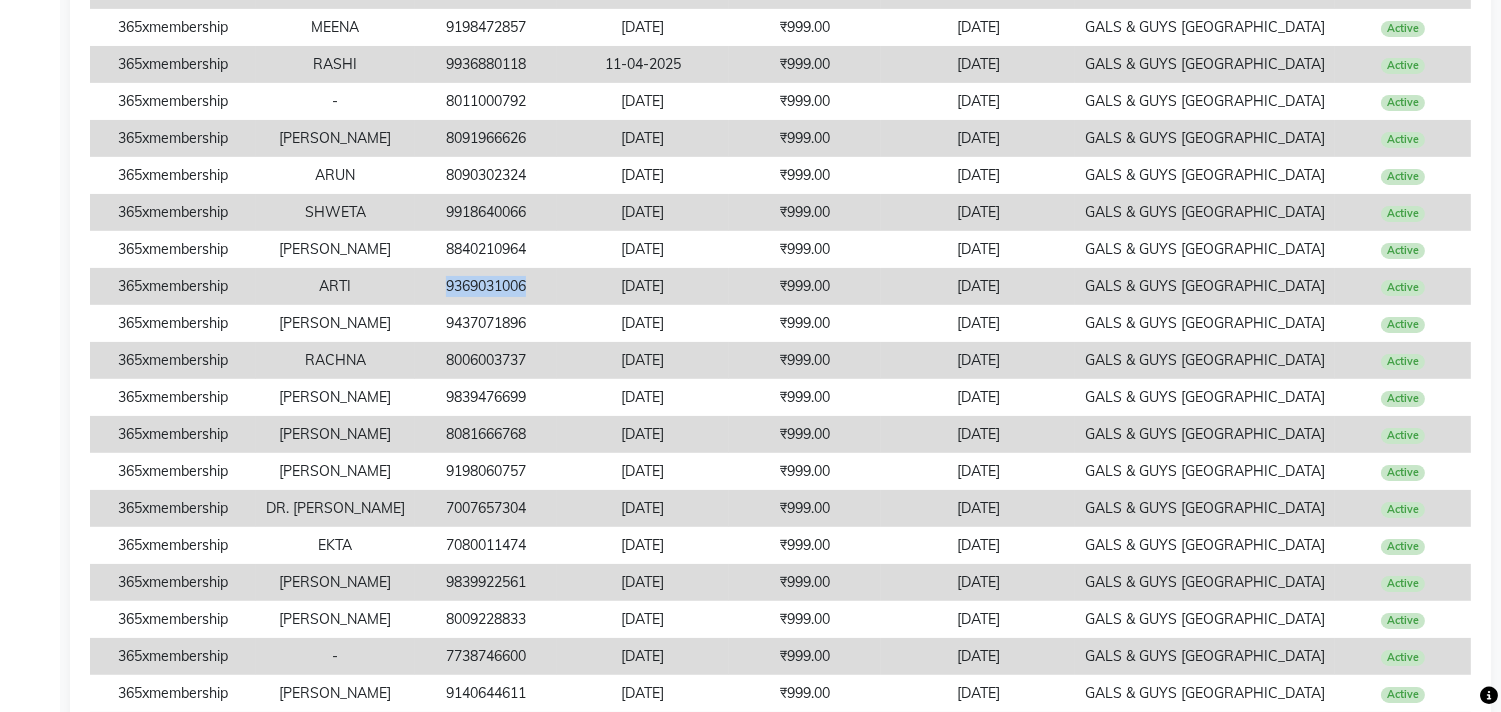 drag, startPoint x: 437, startPoint y: 288, endPoint x: 554, endPoint y: 293, distance: 117.10679 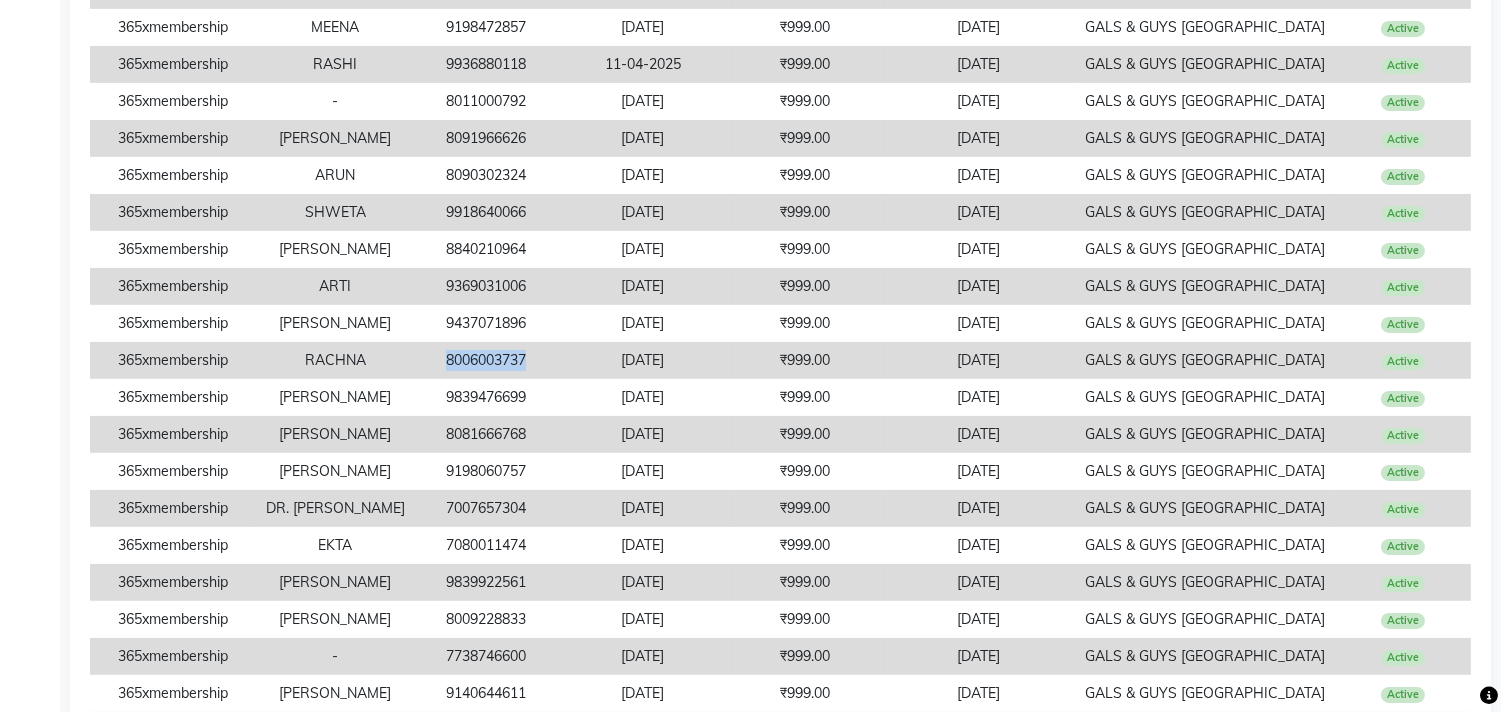 drag, startPoint x: 446, startPoint y: 358, endPoint x: 580, endPoint y: 352, distance: 134.13426 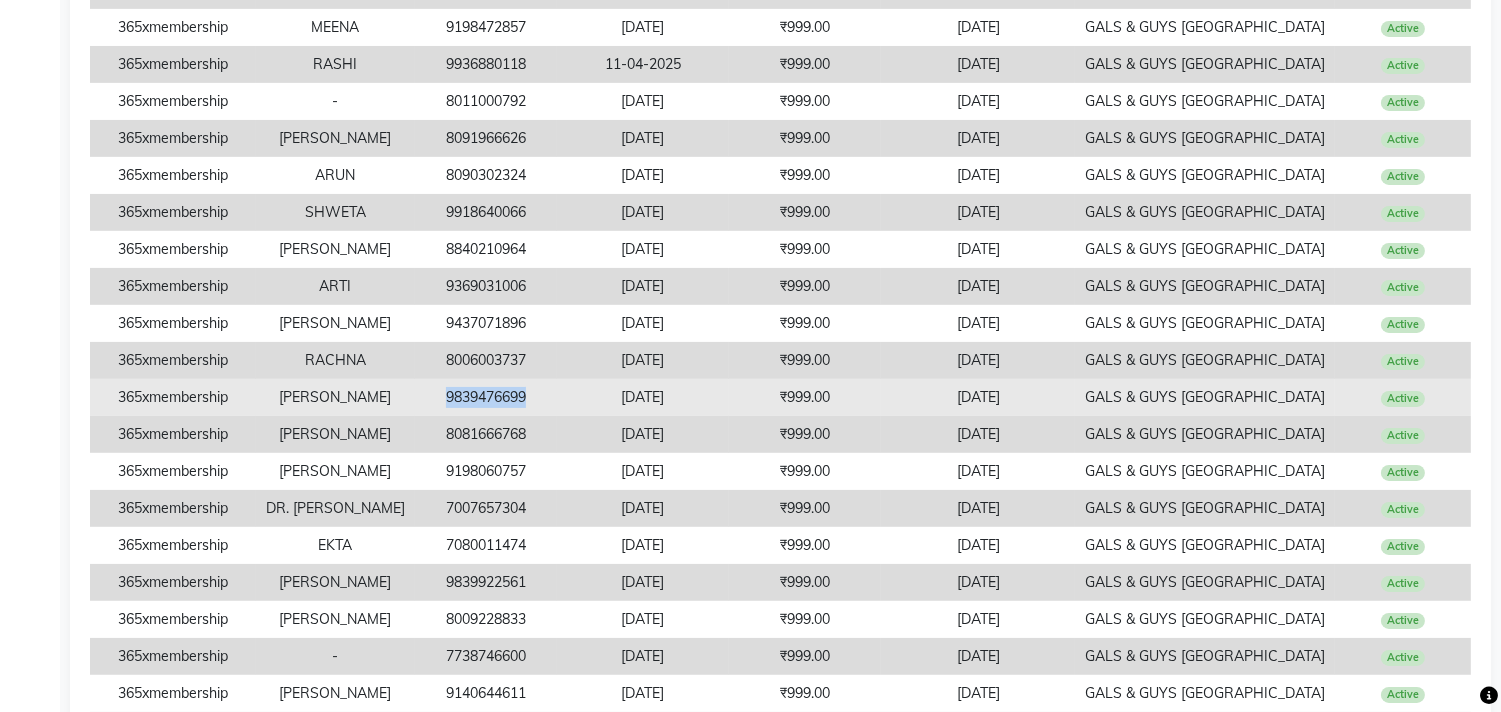 drag, startPoint x: 444, startPoint y: 394, endPoint x: 542, endPoint y: 400, distance: 98.1835 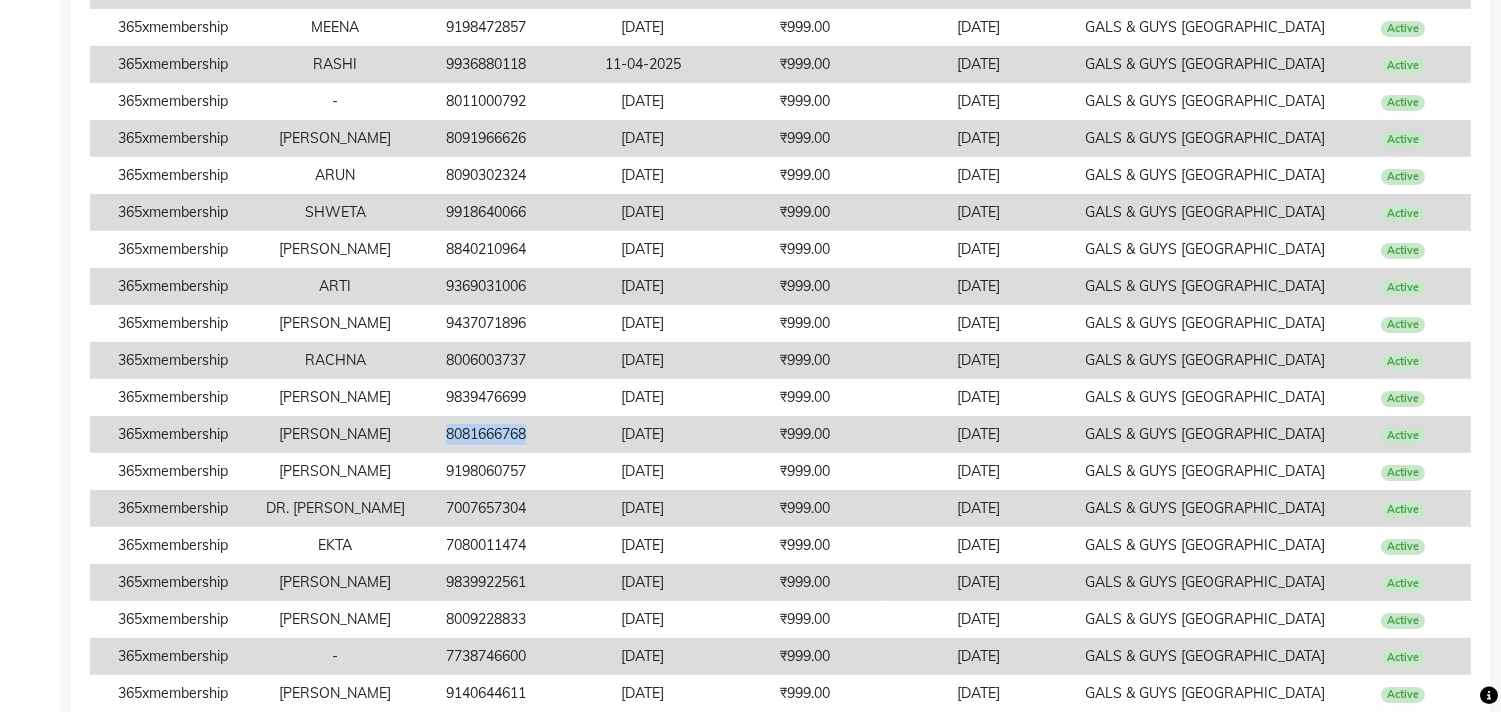 drag, startPoint x: 451, startPoint y: 435, endPoint x: 575, endPoint y: 435, distance: 124 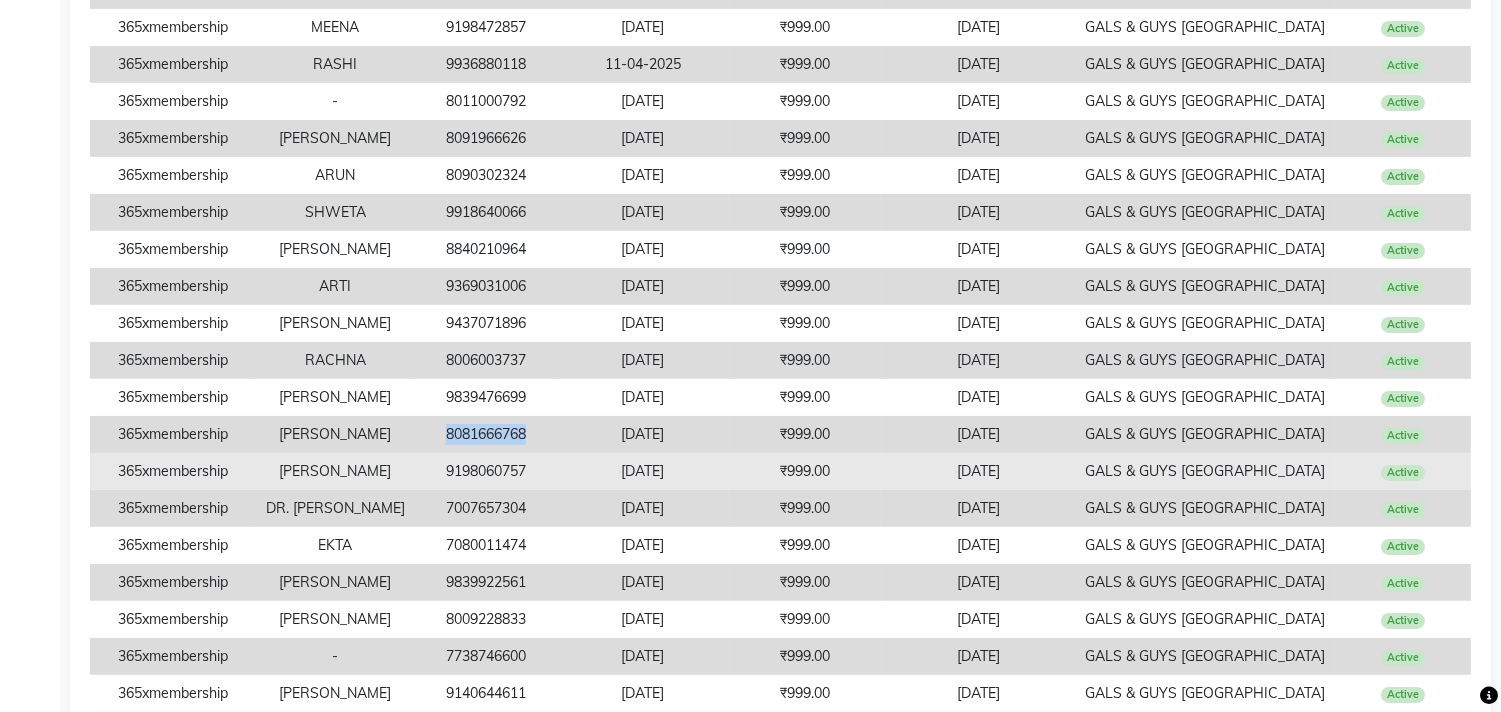 copy on "8081666768" 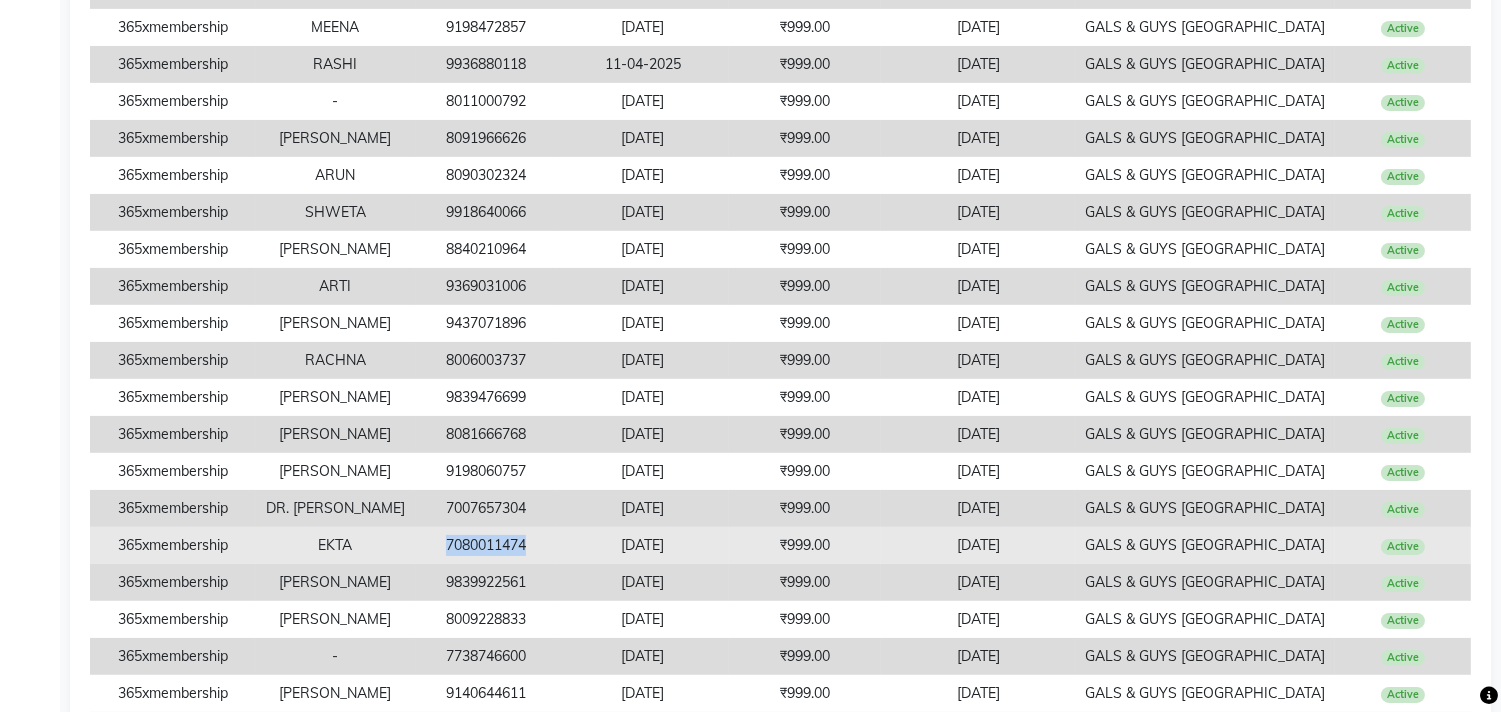 drag, startPoint x: 447, startPoint y: 545, endPoint x: 562, endPoint y: 548, distance: 115.03912 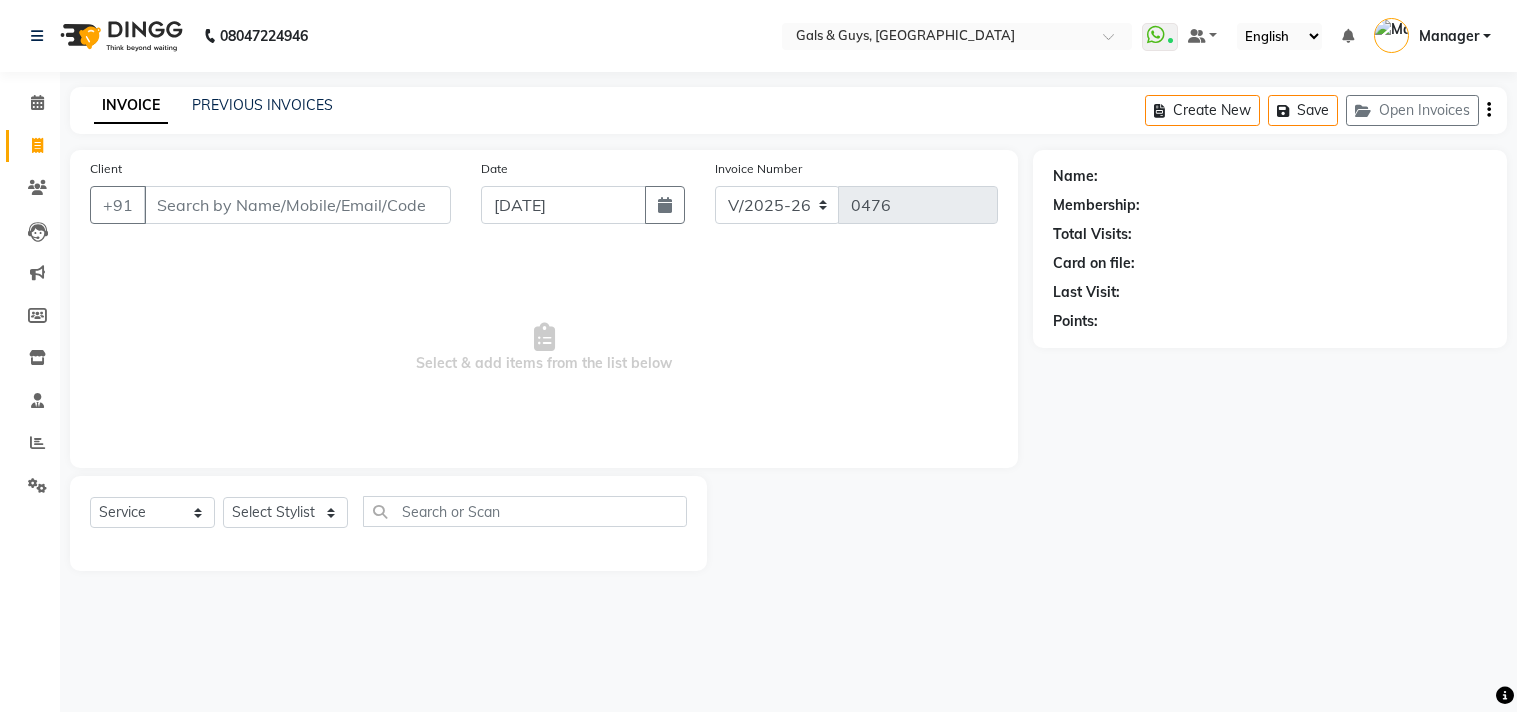 select on "7505" 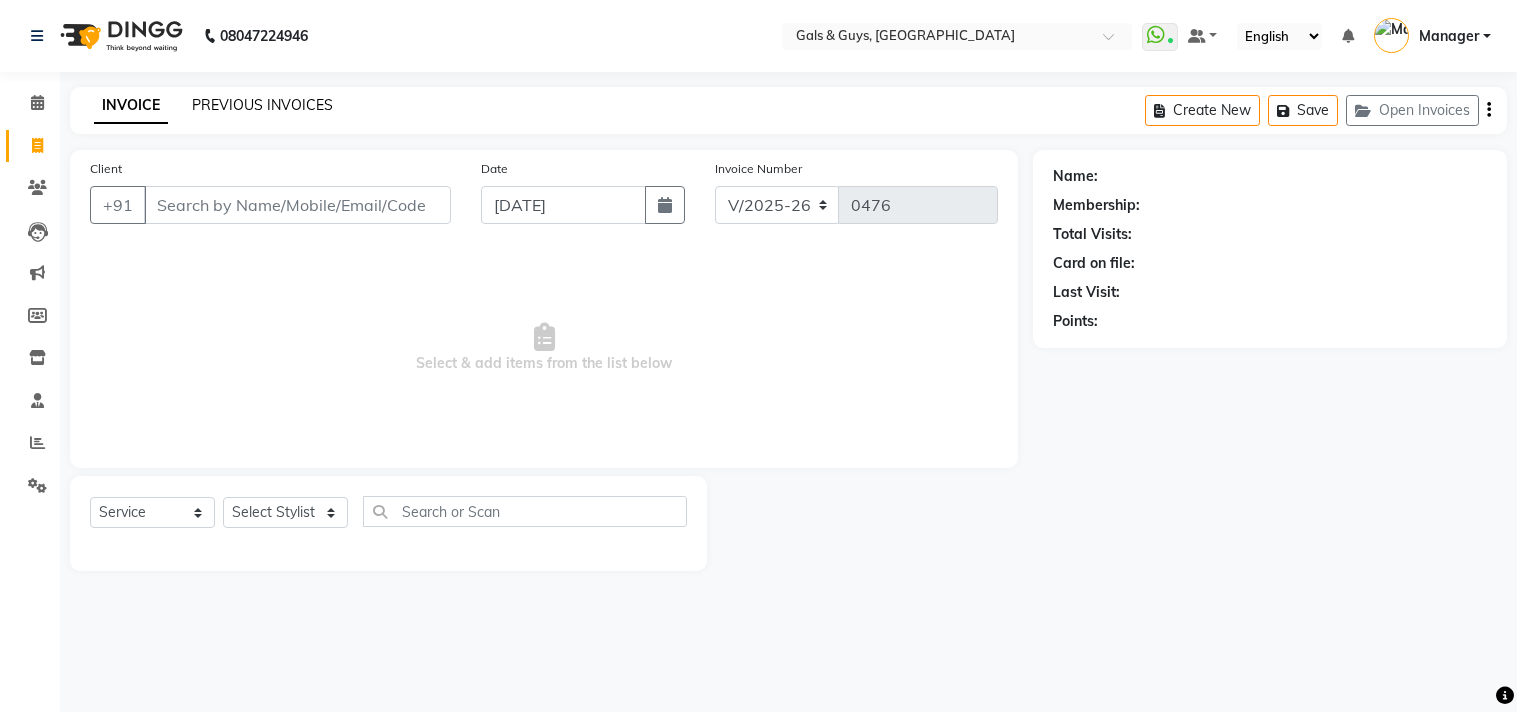 scroll, scrollTop: 0, scrollLeft: 0, axis: both 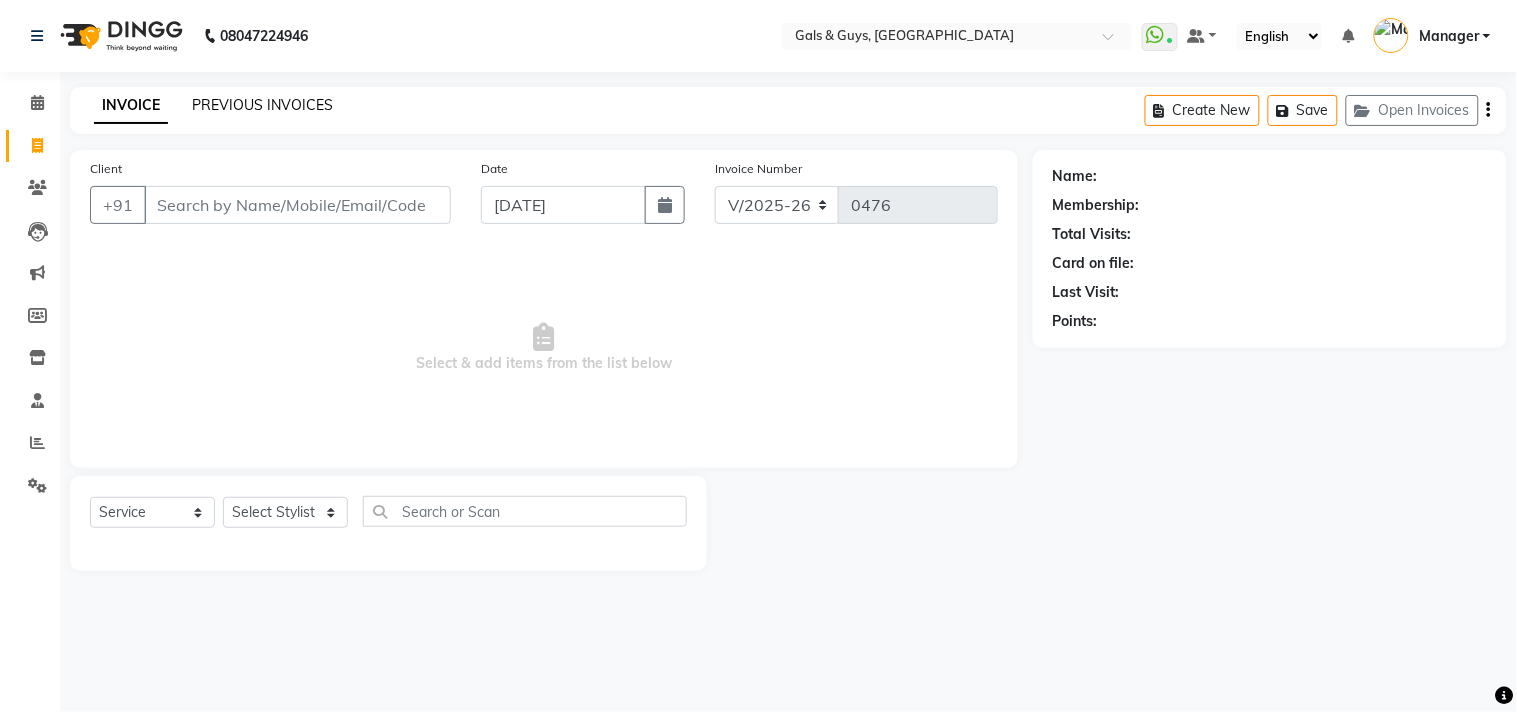 click on "PREVIOUS INVOICES" 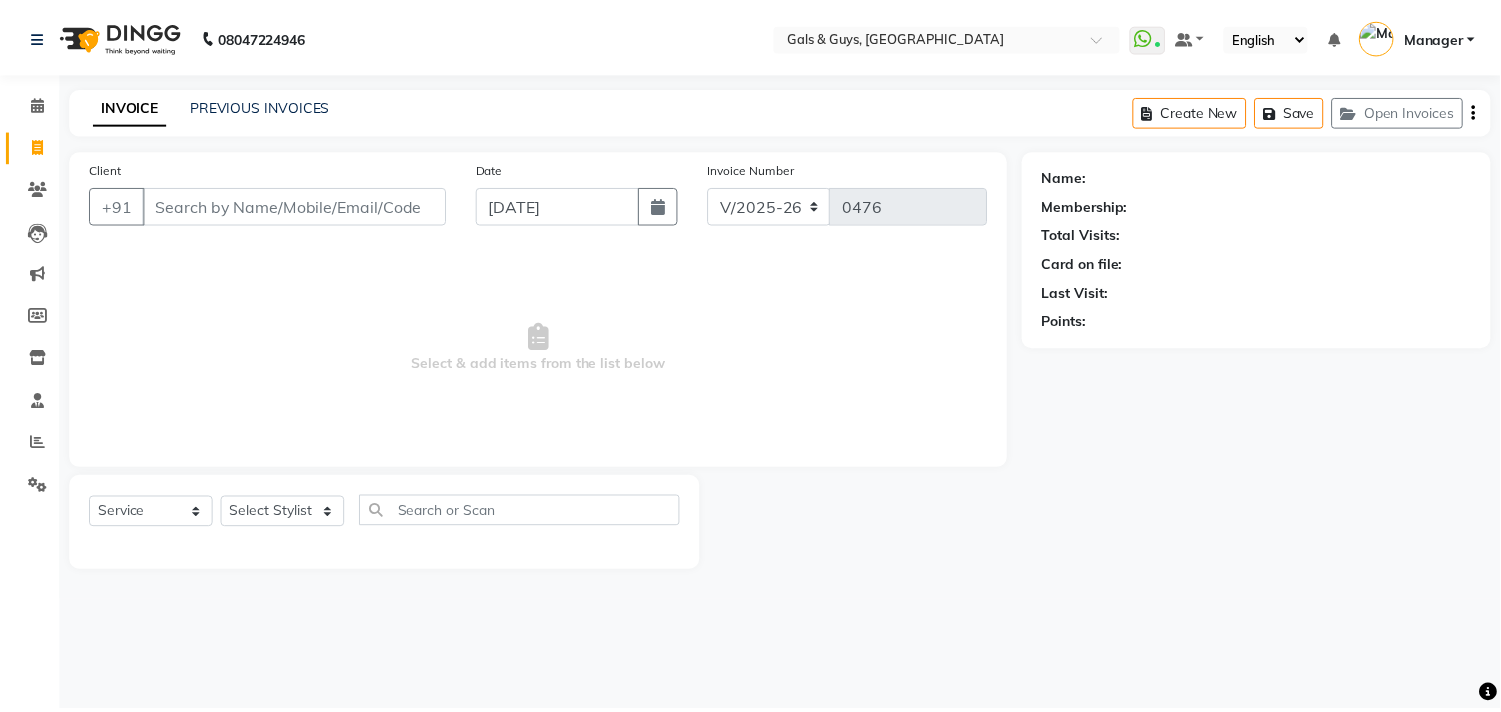 scroll, scrollTop: 0, scrollLeft: 0, axis: both 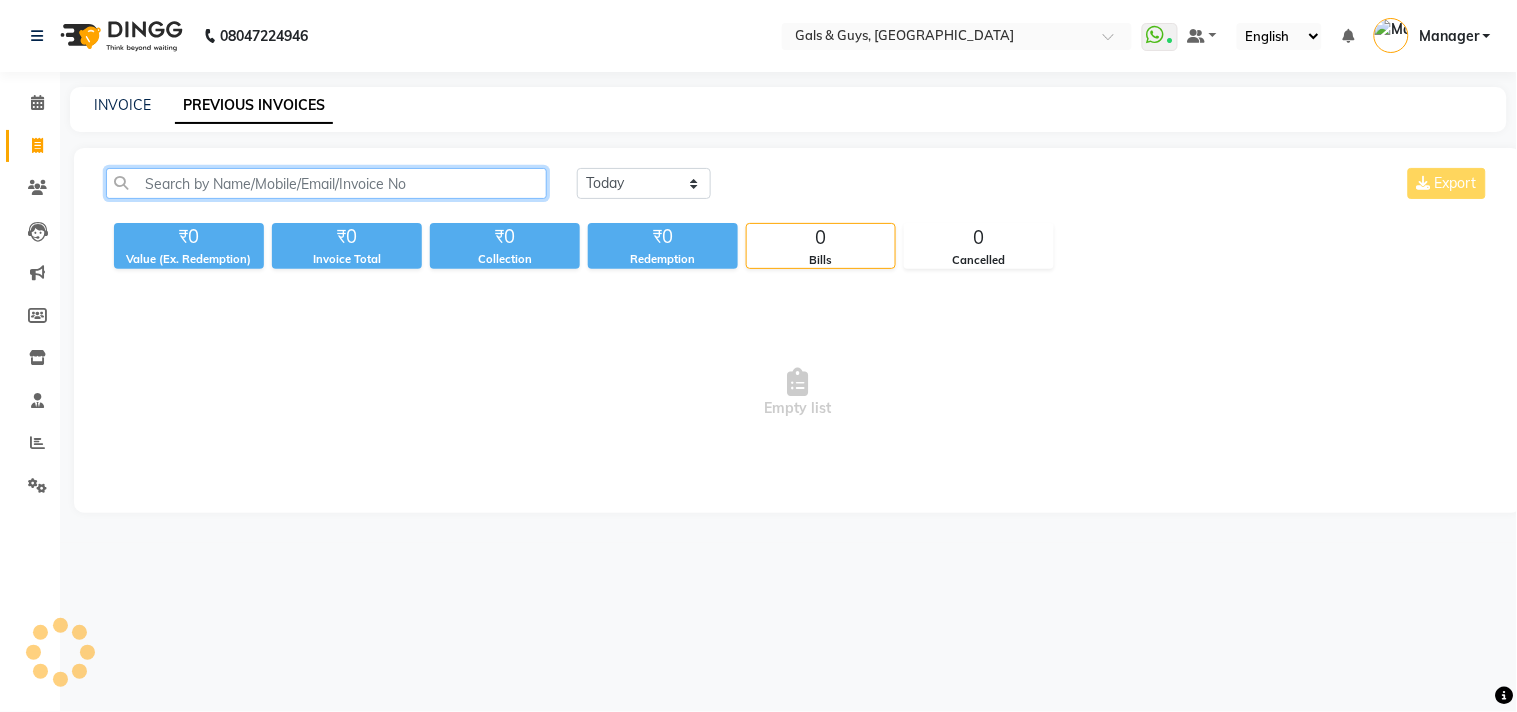 click 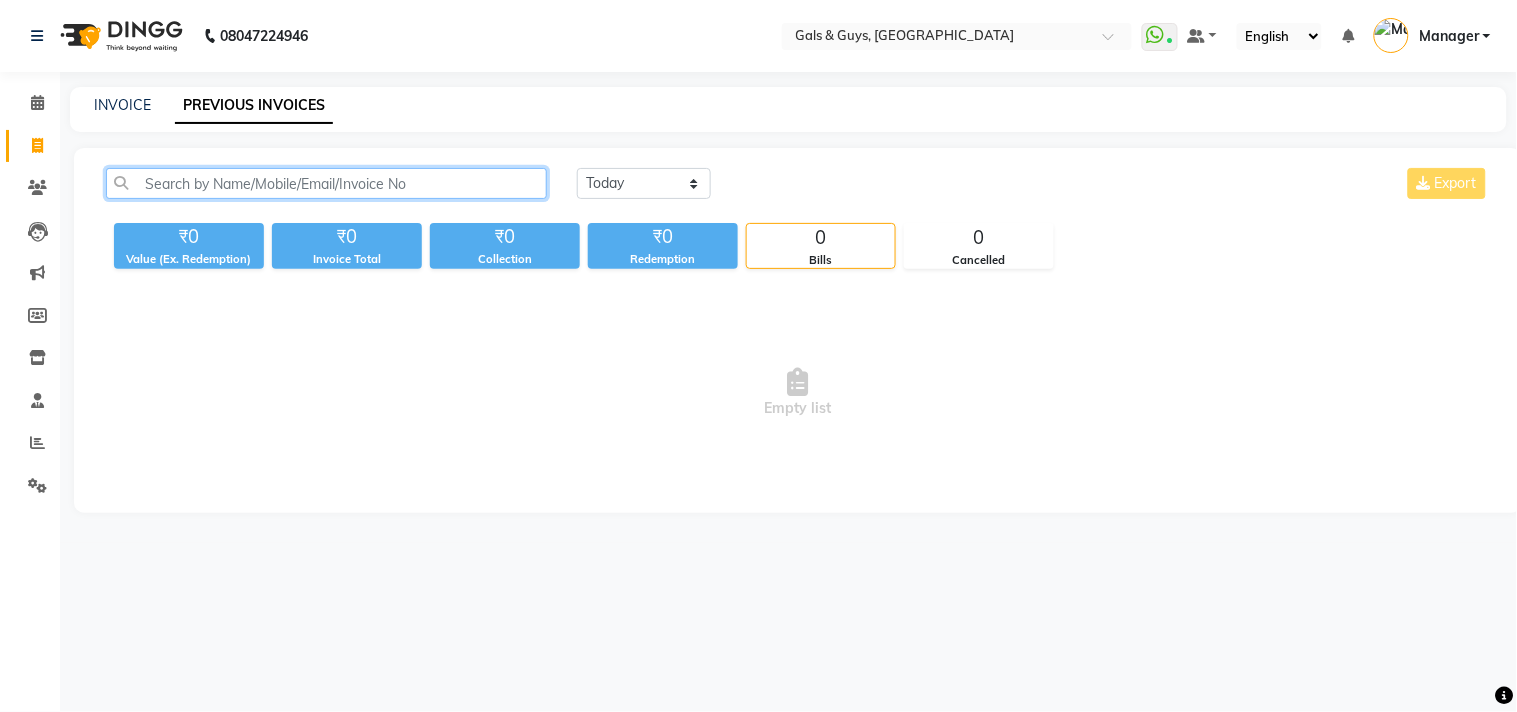 paste on "8011000792" 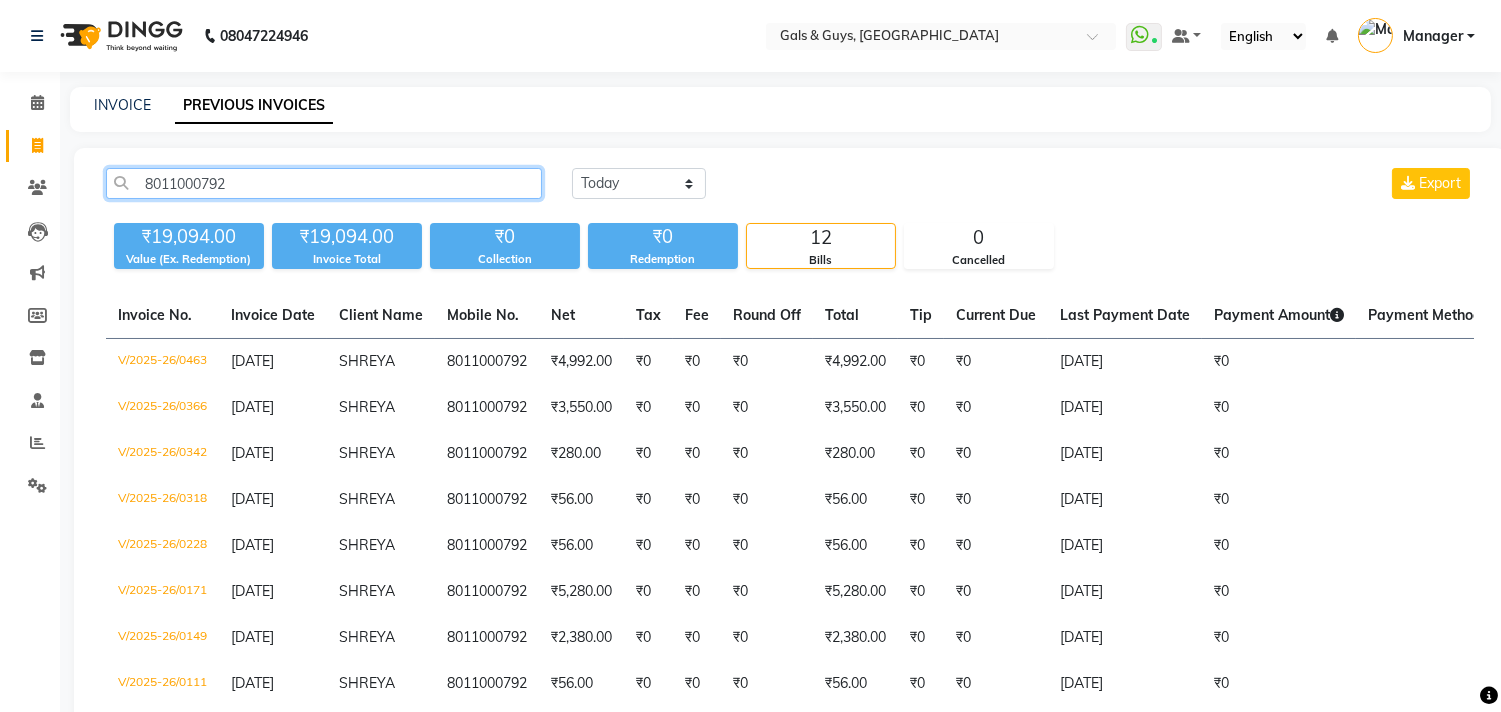 drag, startPoint x: 252, startPoint y: 181, endPoint x: 0, endPoint y: 174, distance: 252.0972 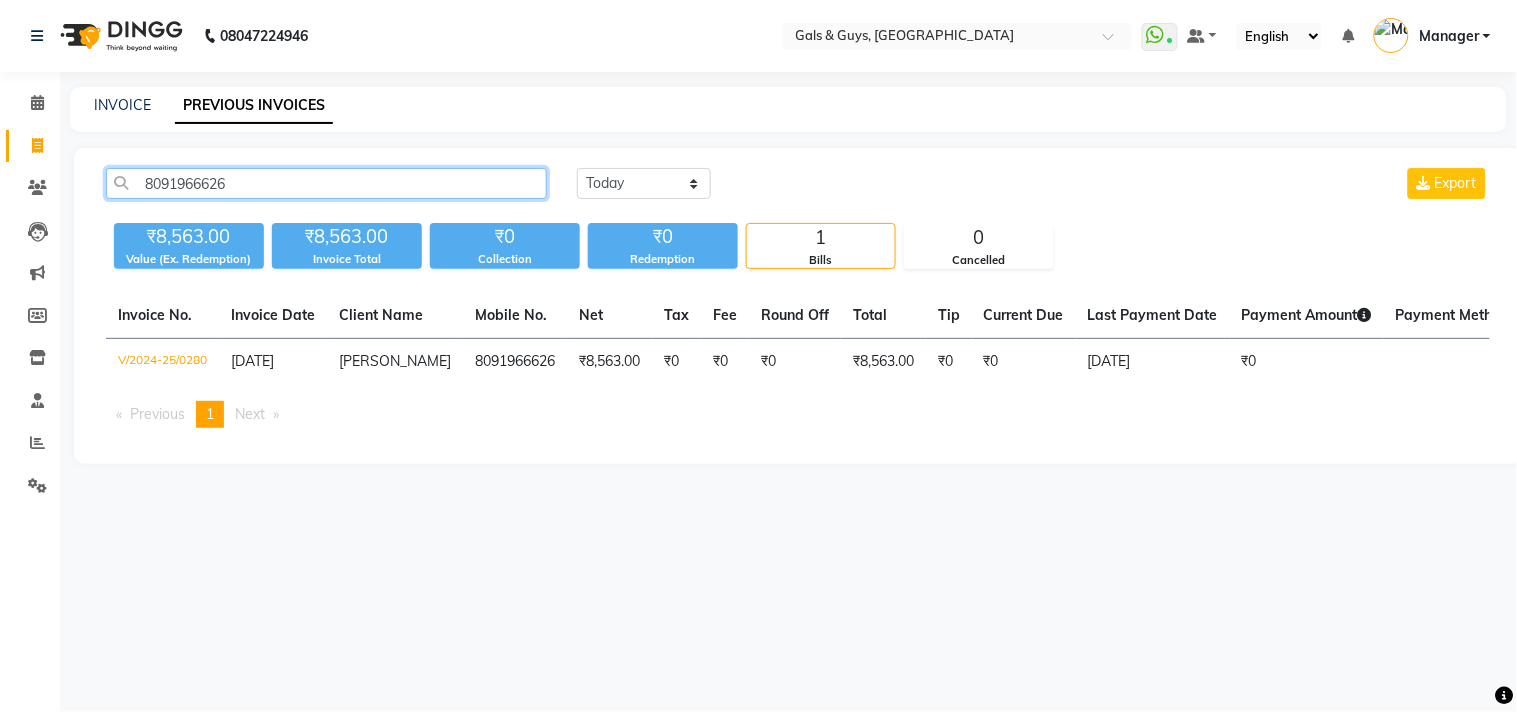 drag, startPoint x: 287, startPoint y: 181, endPoint x: 0, endPoint y: 220, distance: 289.6377 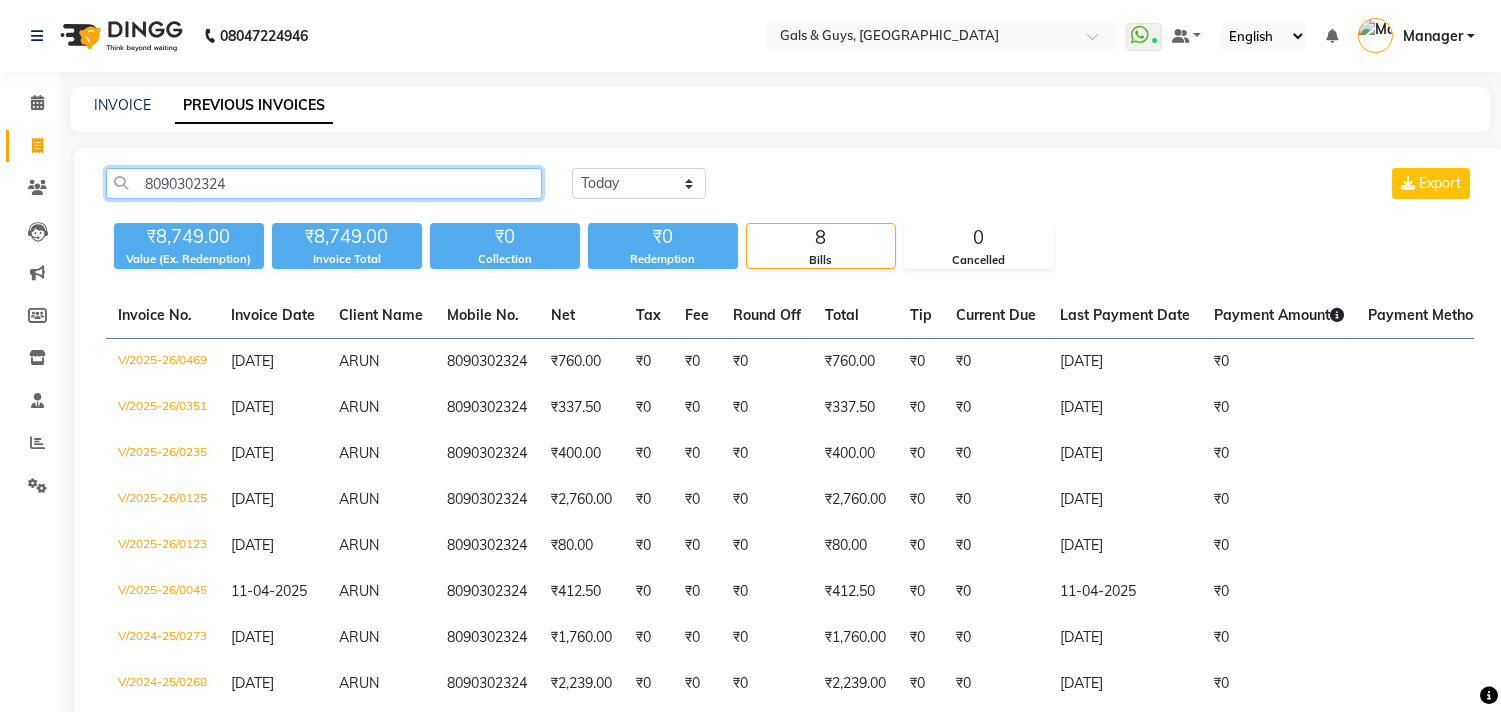 drag, startPoint x: 267, startPoint y: 167, endPoint x: 0, endPoint y: 172, distance: 267.0468 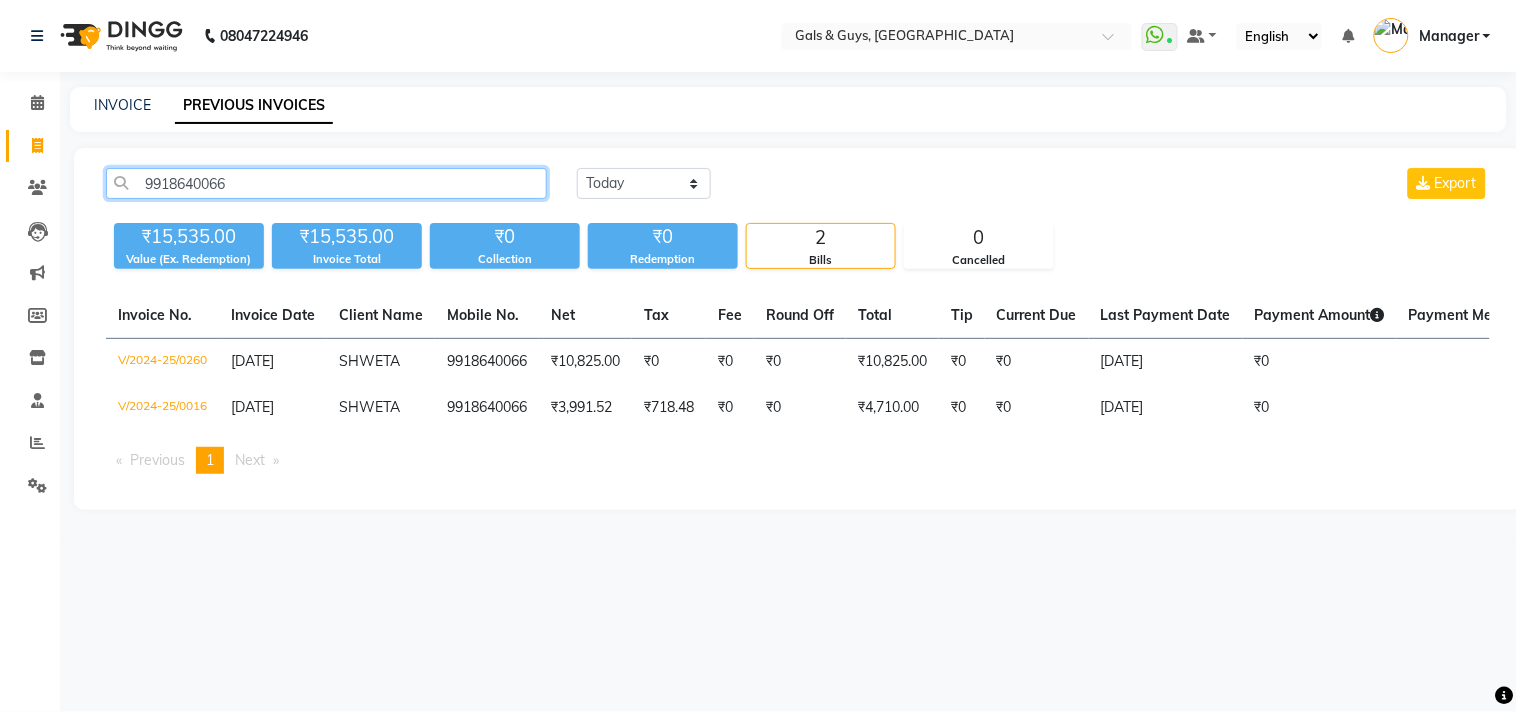 drag, startPoint x: 285, startPoint y: 171, endPoint x: 0, endPoint y: 195, distance: 286.00873 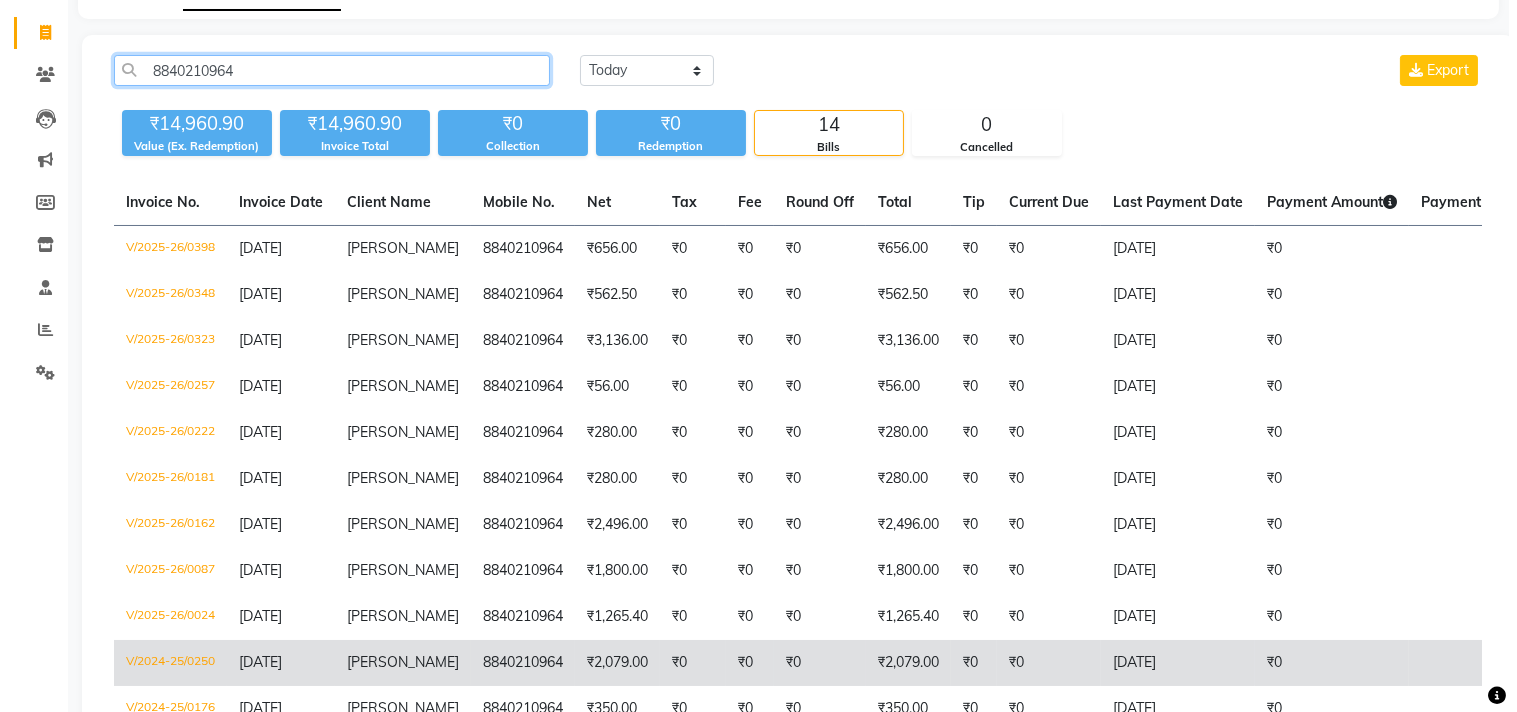 scroll, scrollTop: 0, scrollLeft: 0, axis: both 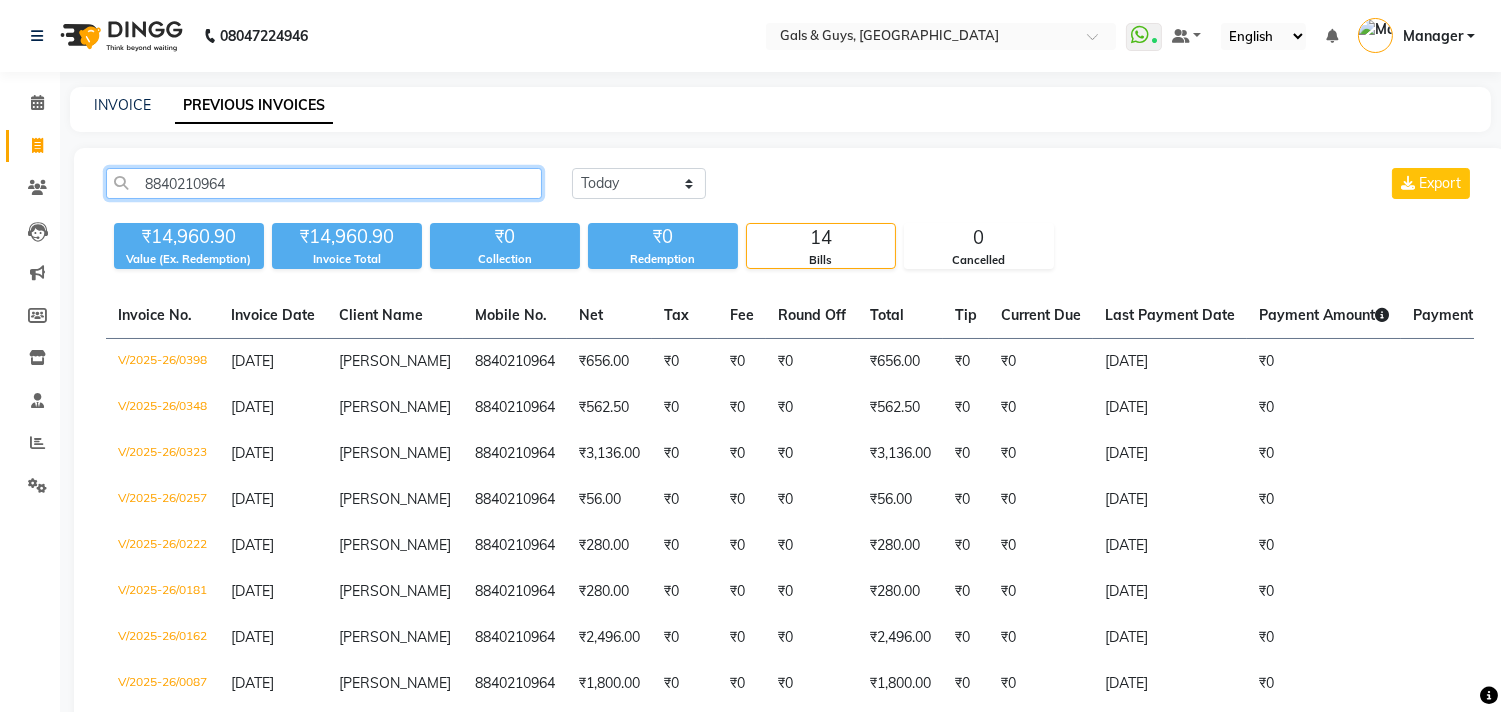 drag, startPoint x: 287, startPoint y: 180, endPoint x: 0, endPoint y: 181, distance: 287.00174 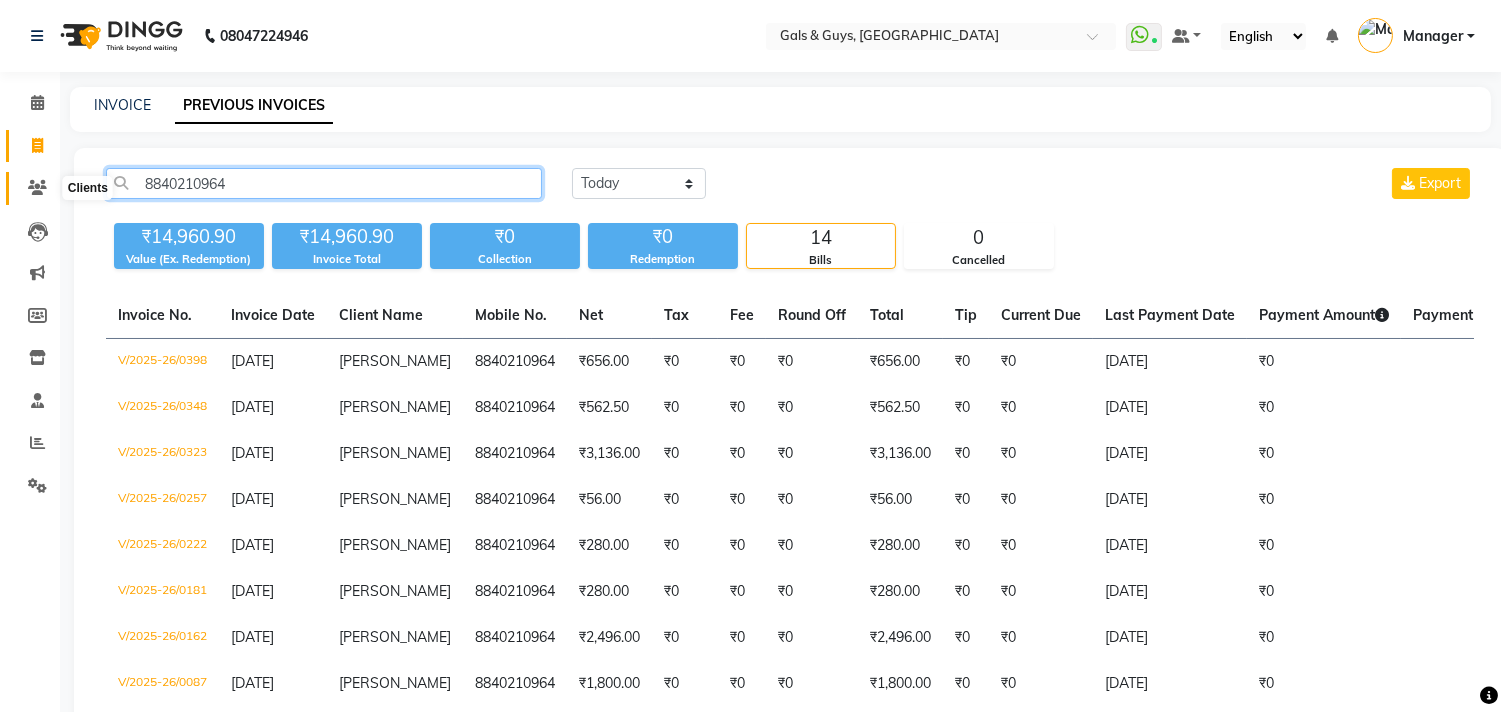 paste on "9369031006" 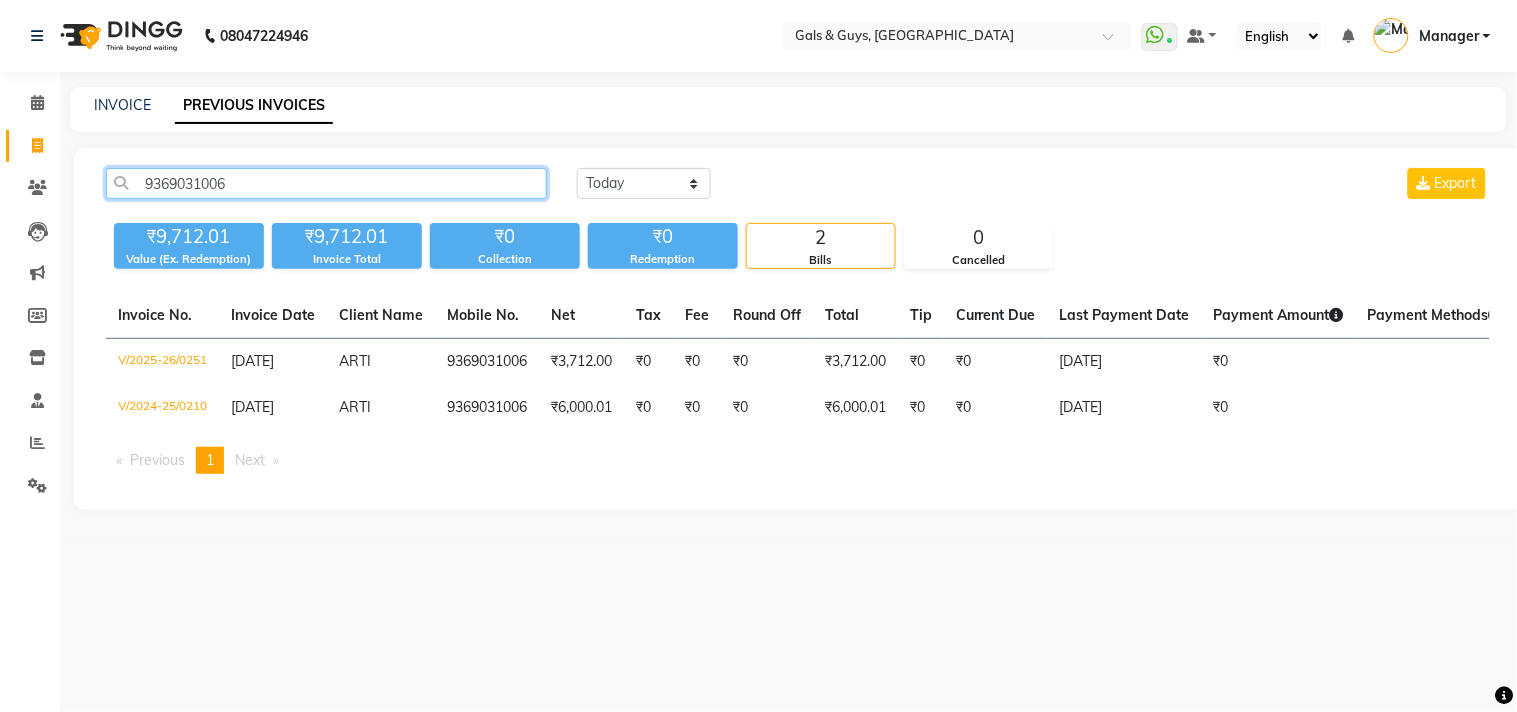 drag, startPoint x: 288, startPoint y: 171, endPoint x: 0, endPoint y: 172, distance: 288.00174 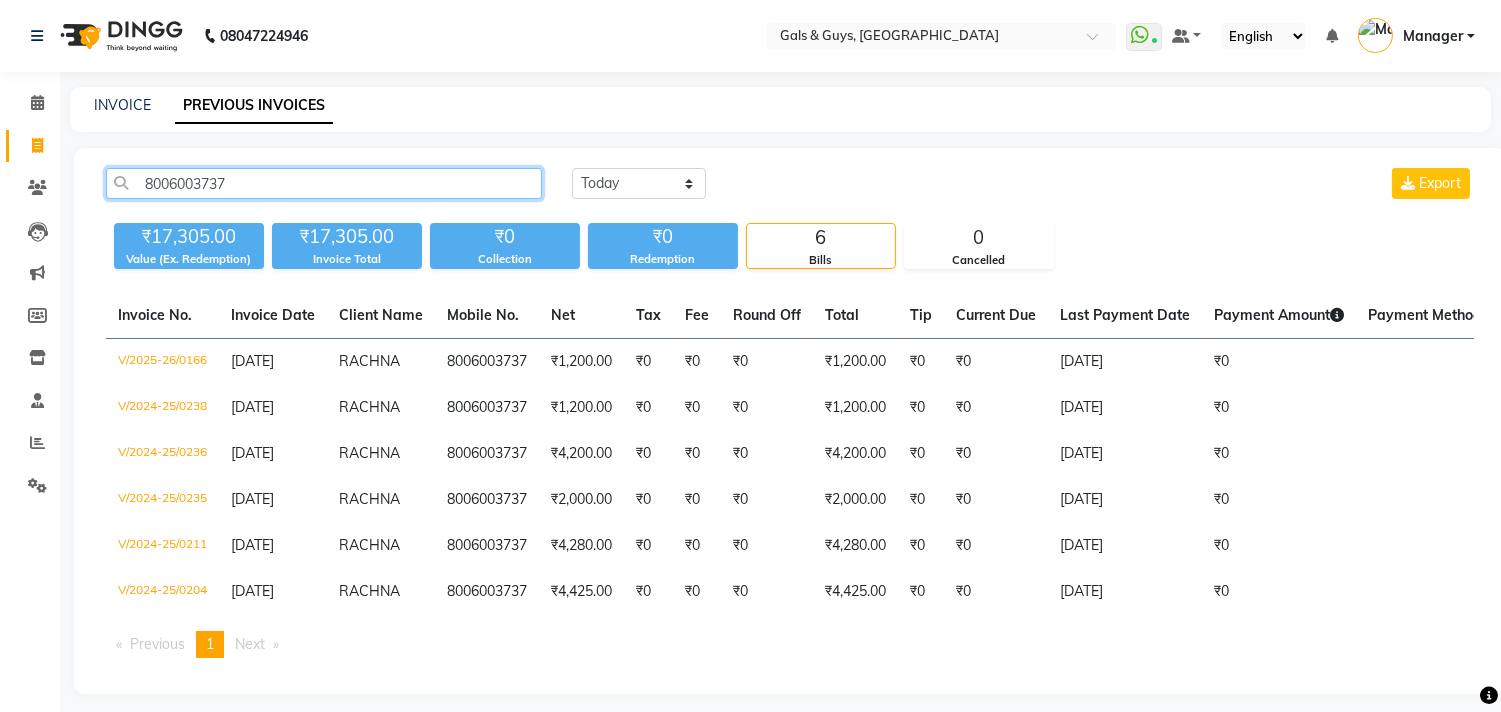 drag, startPoint x: 261, startPoint y: 174, endPoint x: 0, endPoint y: 182, distance: 261.1226 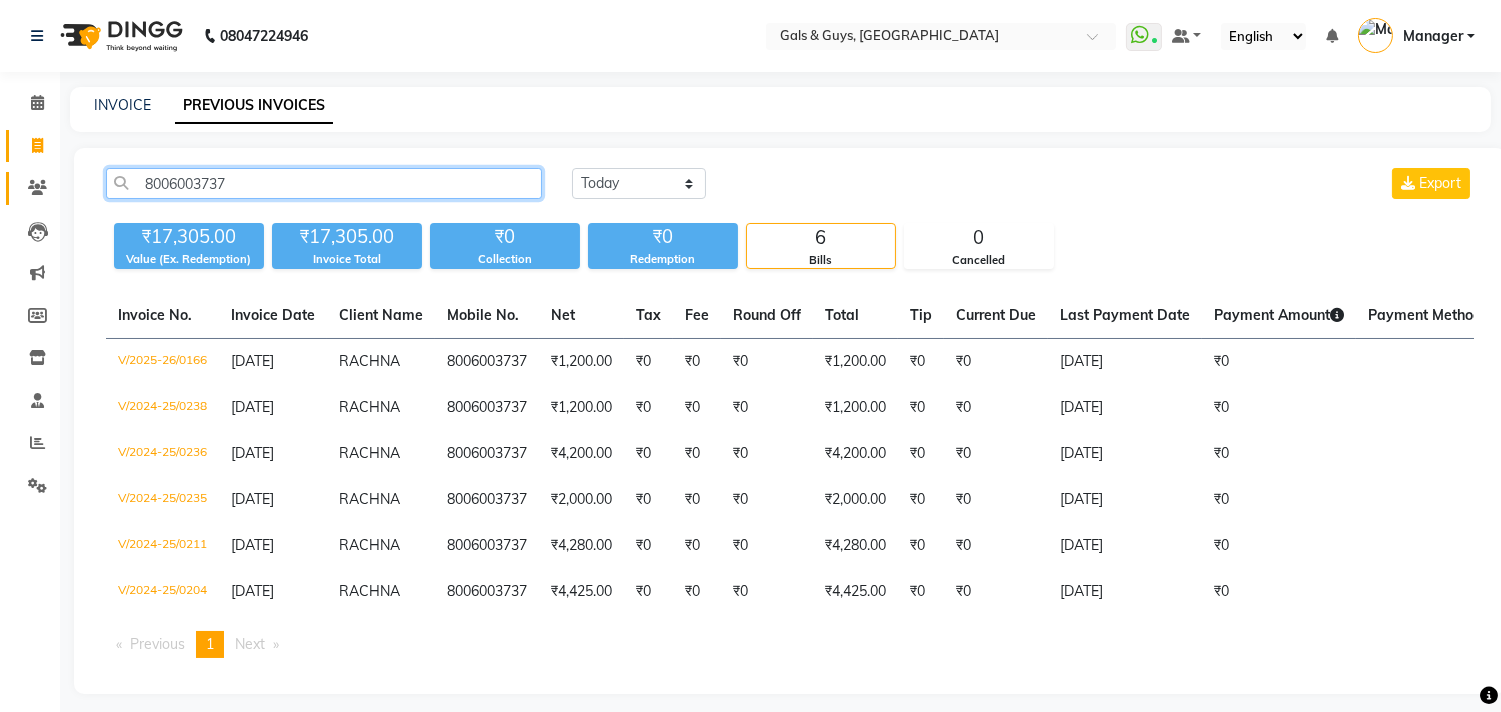 paste on "9839476699" 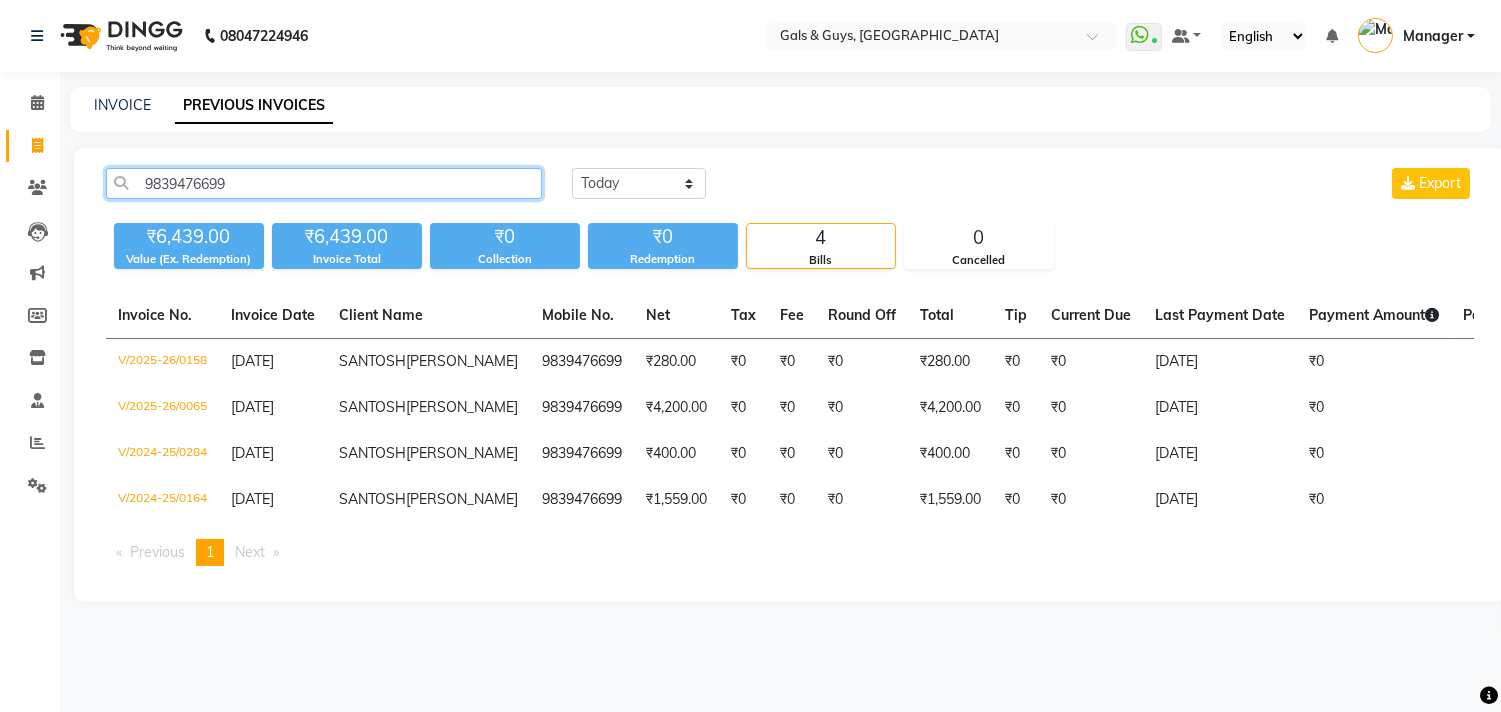 drag, startPoint x: 245, startPoint y: 182, endPoint x: 0, endPoint y: 154, distance: 246.5948 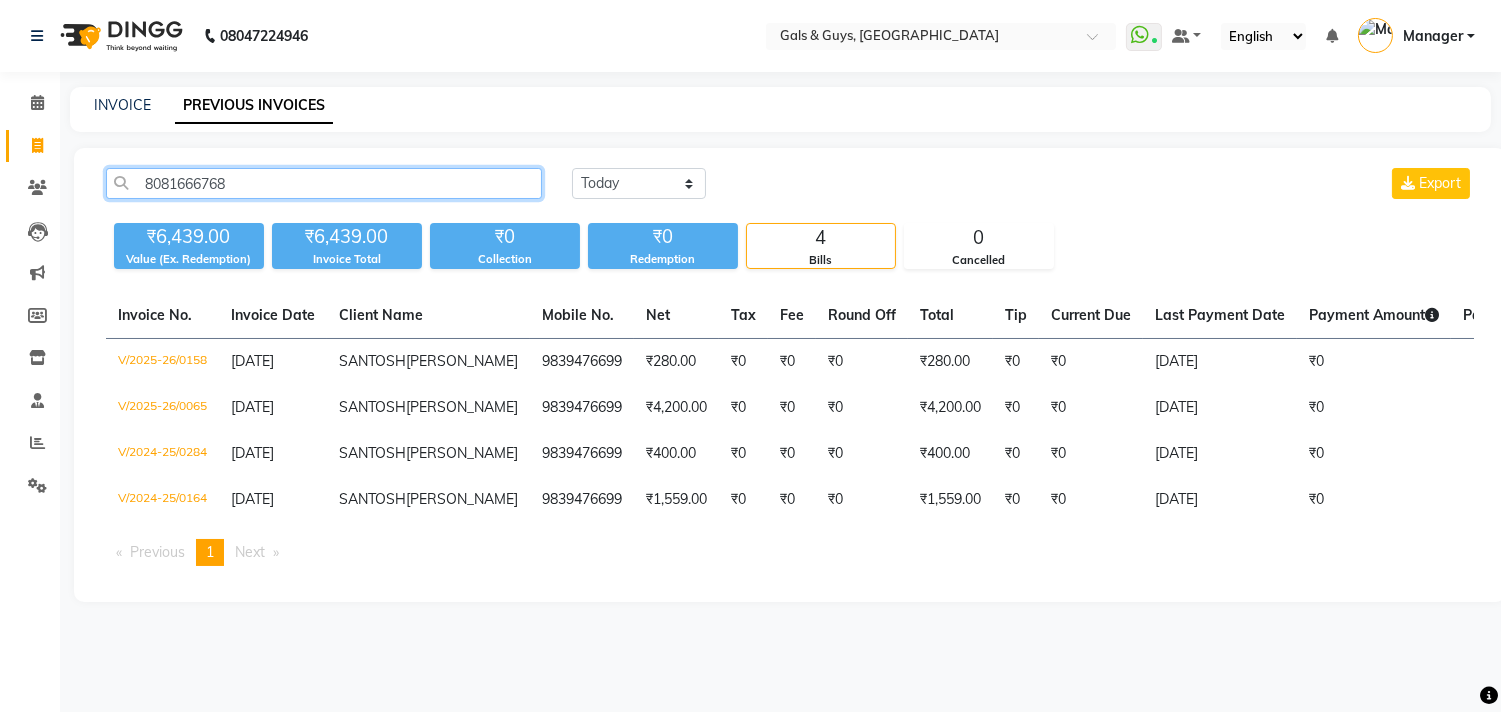 click on "8081666768" 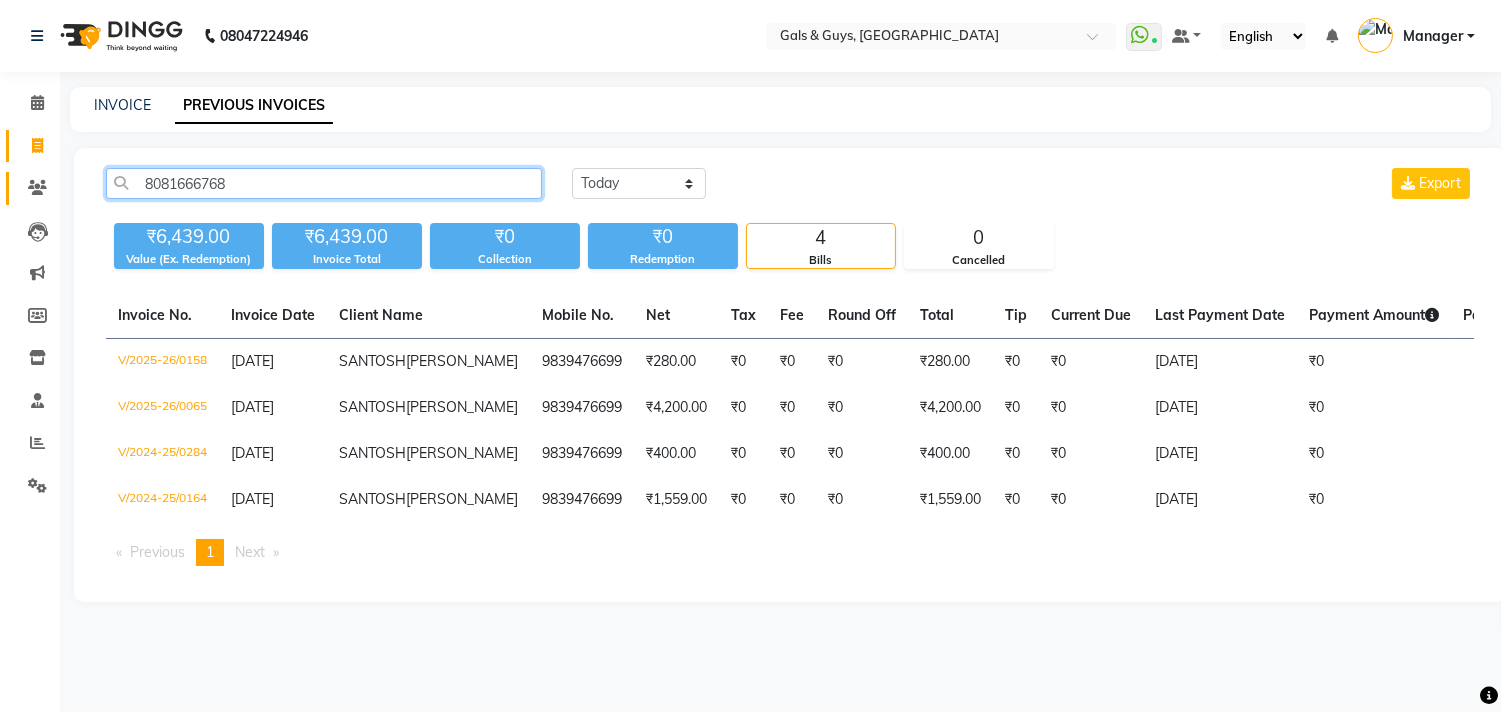 drag, startPoint x: 337, startPoint y: 177, endPoint x: 32, endPoint y: 191, distance: 305.32114 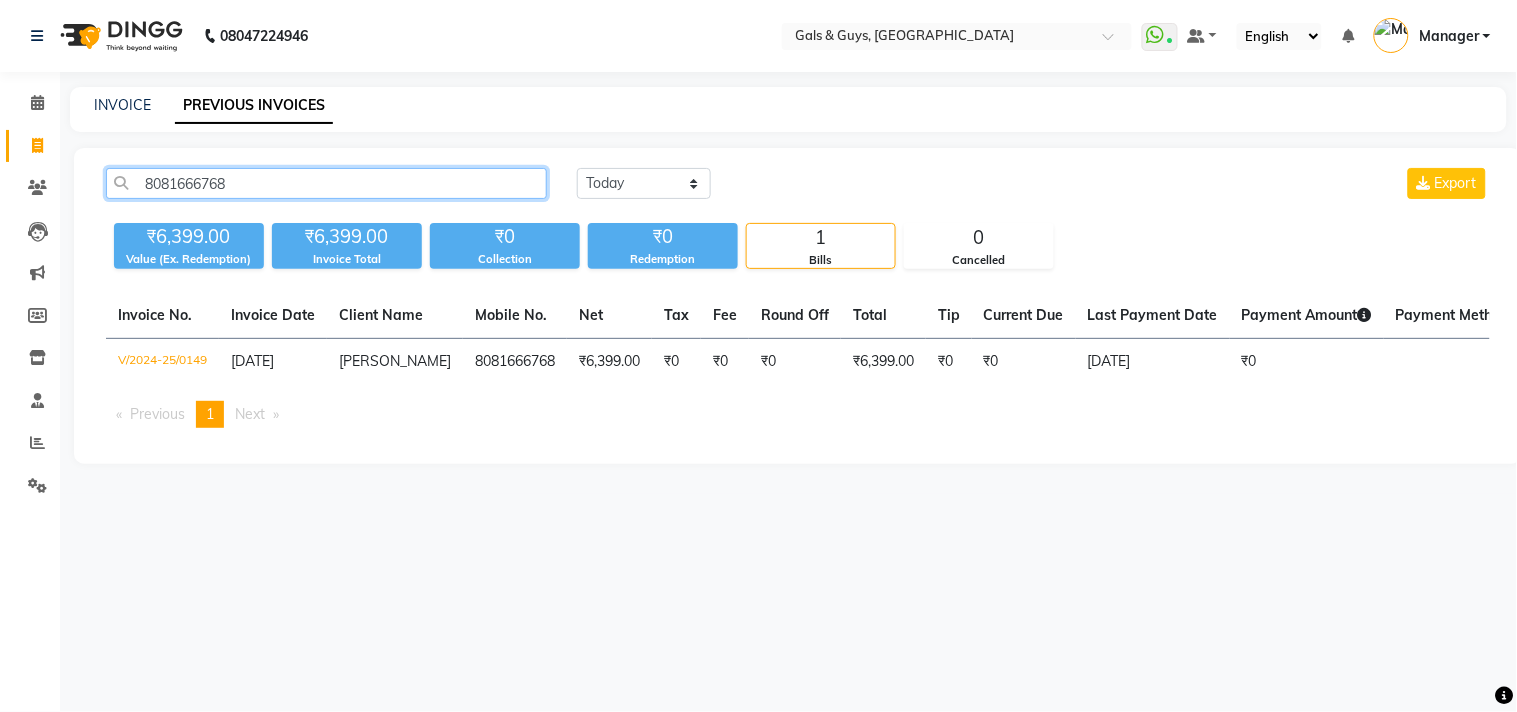 drag, startPoint x: 270, startPoint y: 191, endPoint x: 0, endPoint y: 155, distance: 272.38943 